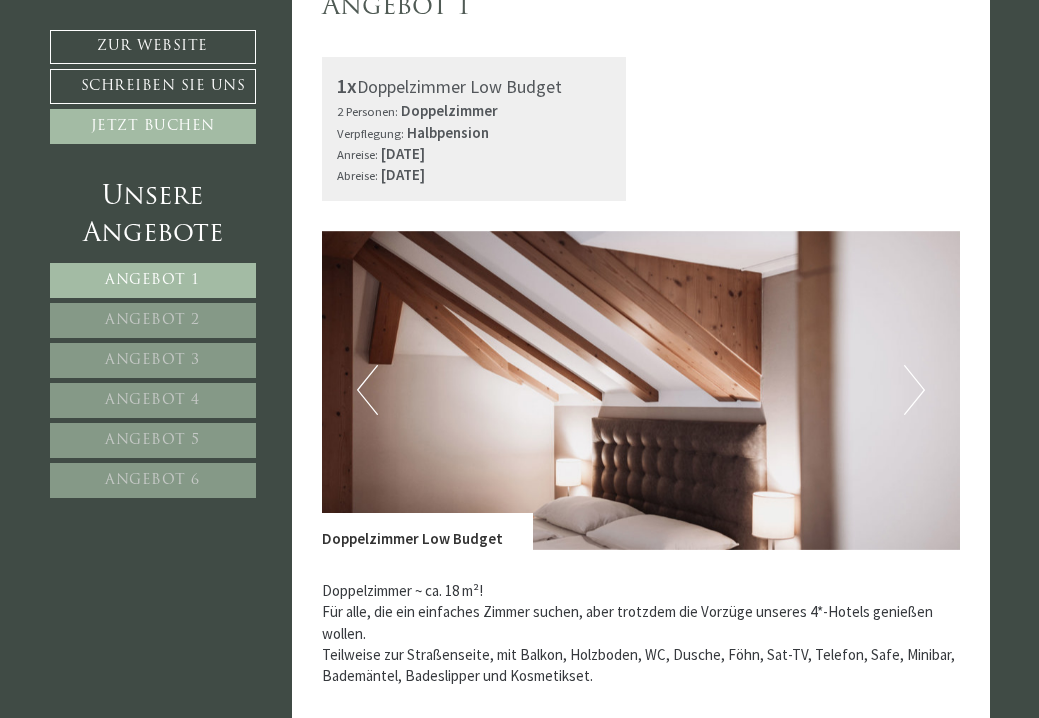 scroll, scrollTop: 669, scrollLeft: 0, axis: vertical 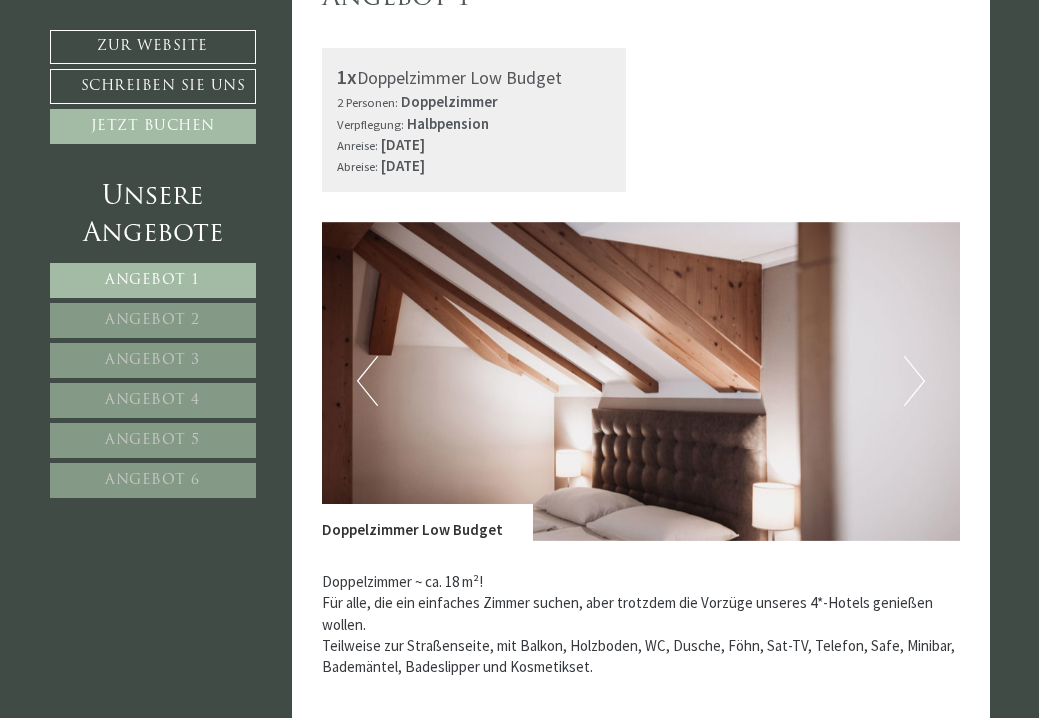click on "Next" at bounding box center [914, 381] 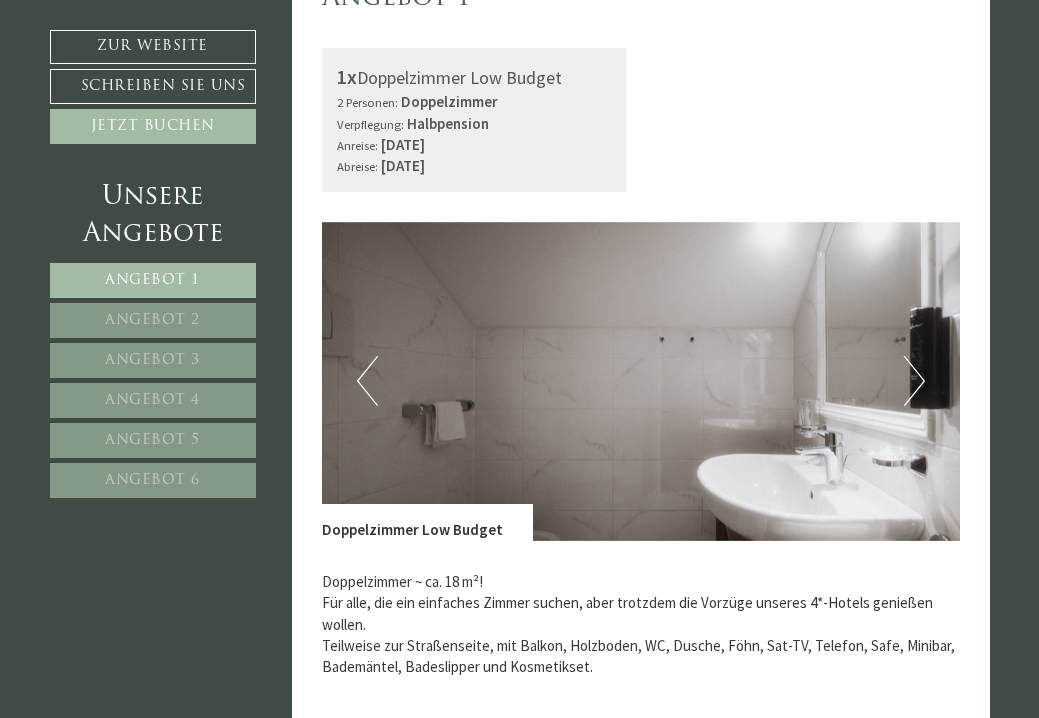 click on "Next" at bounding box center (914, 381) 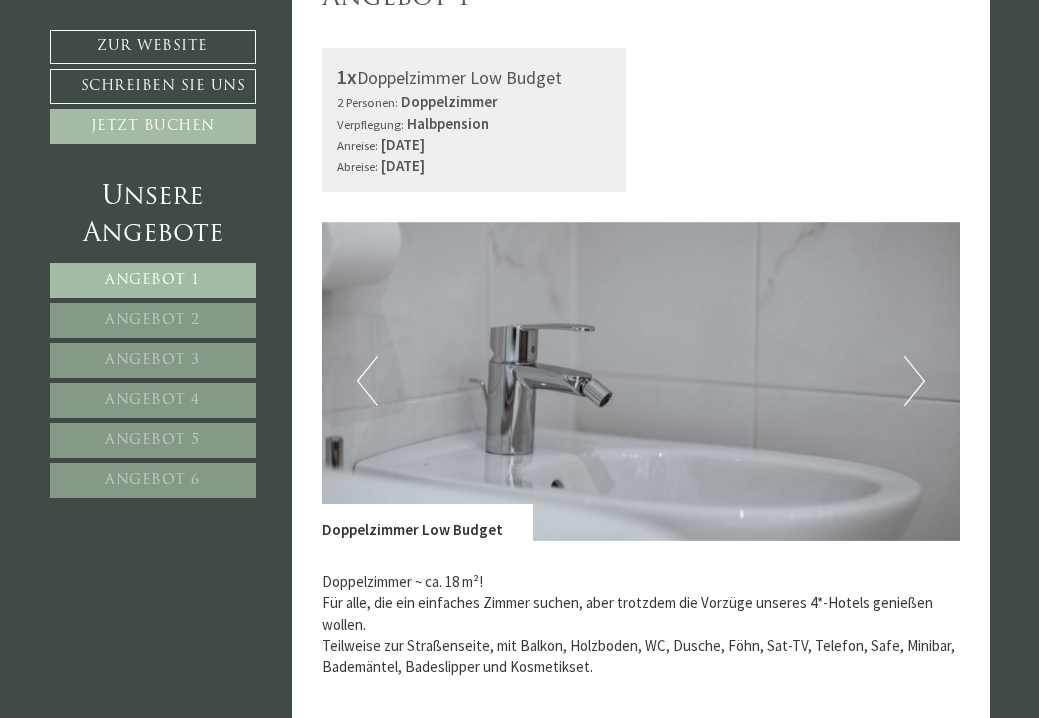click on "Next" at bounding box center (914, 381) 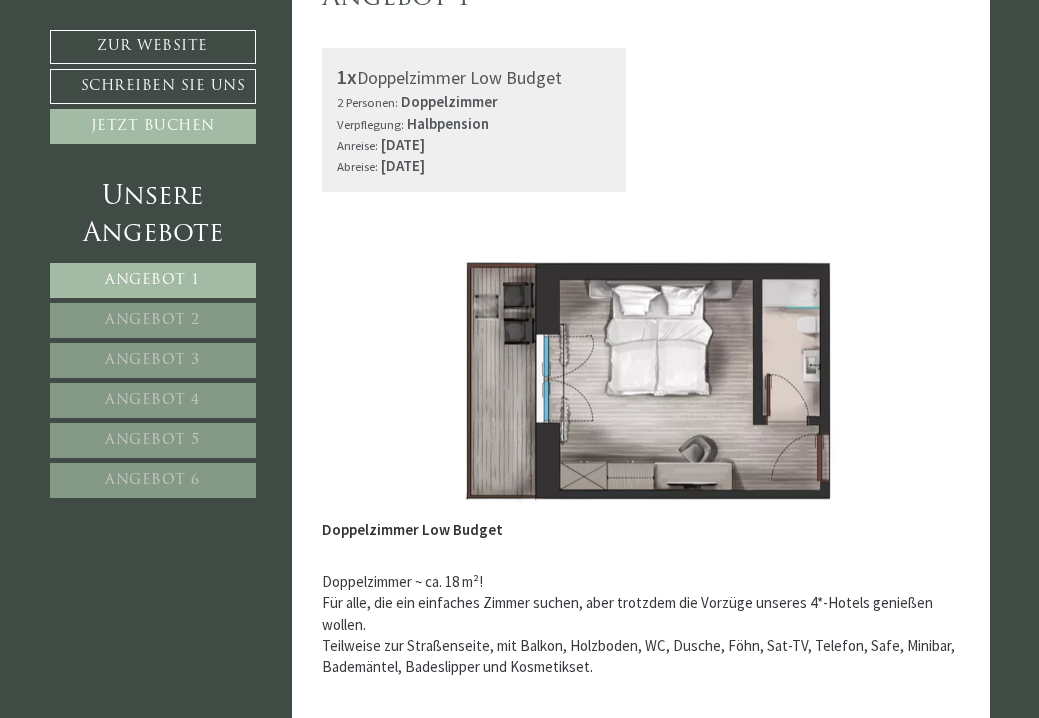 click on "Next" at bounding box center (914, 381) 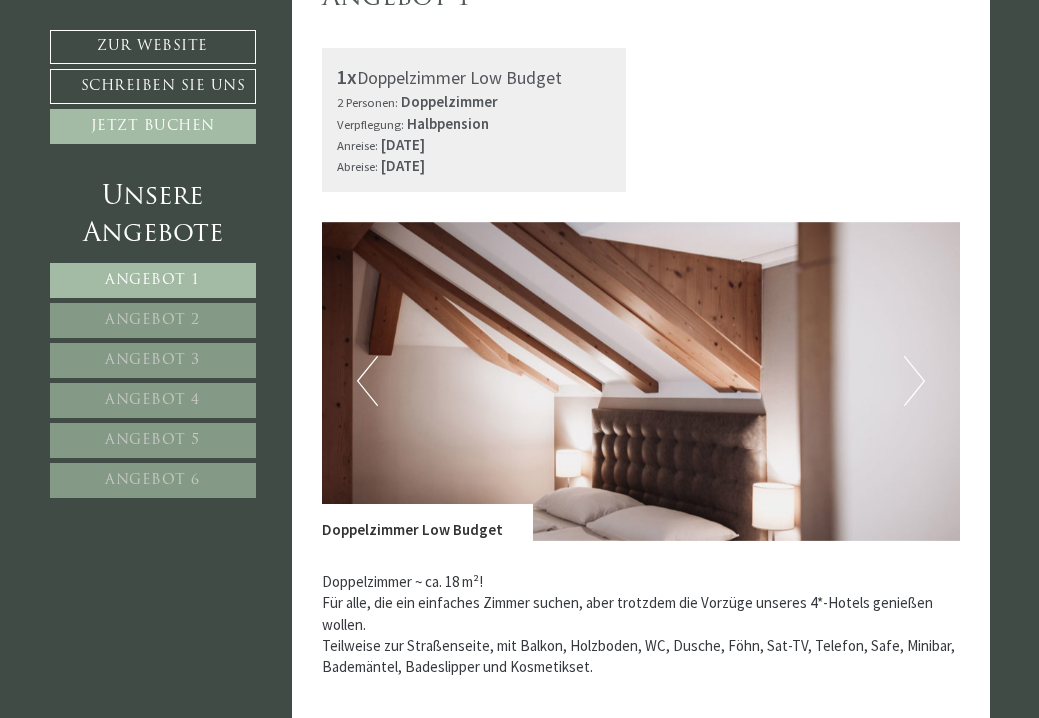 click on "Next" at bounding box center (914, 381) 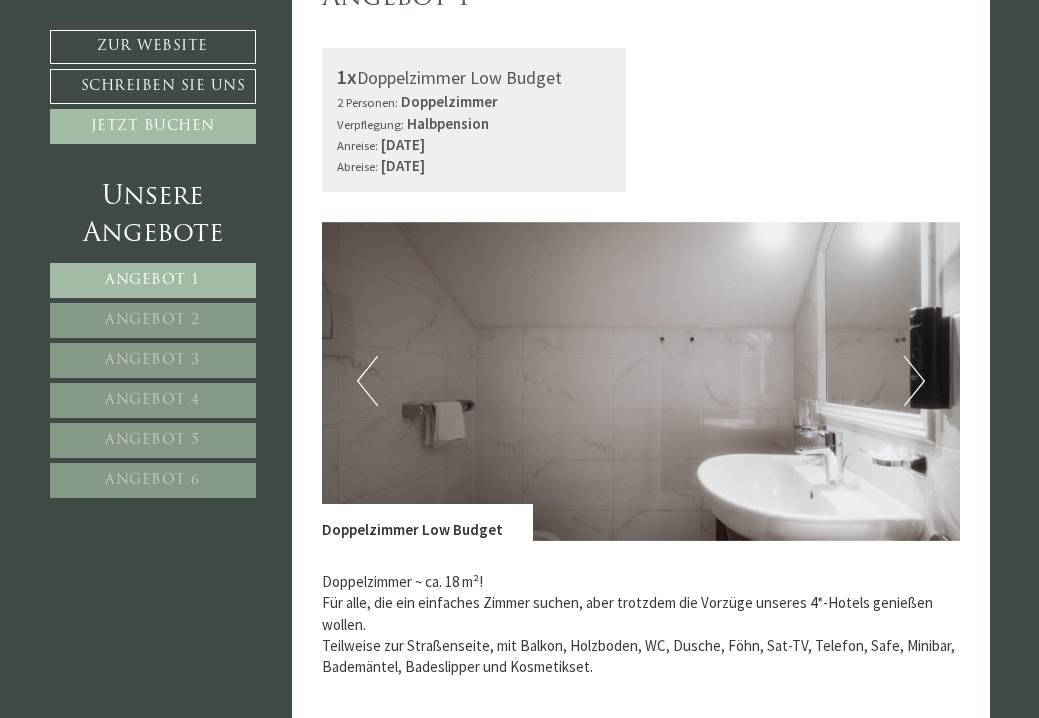 click on "Next" at bounding box center [914, 381] 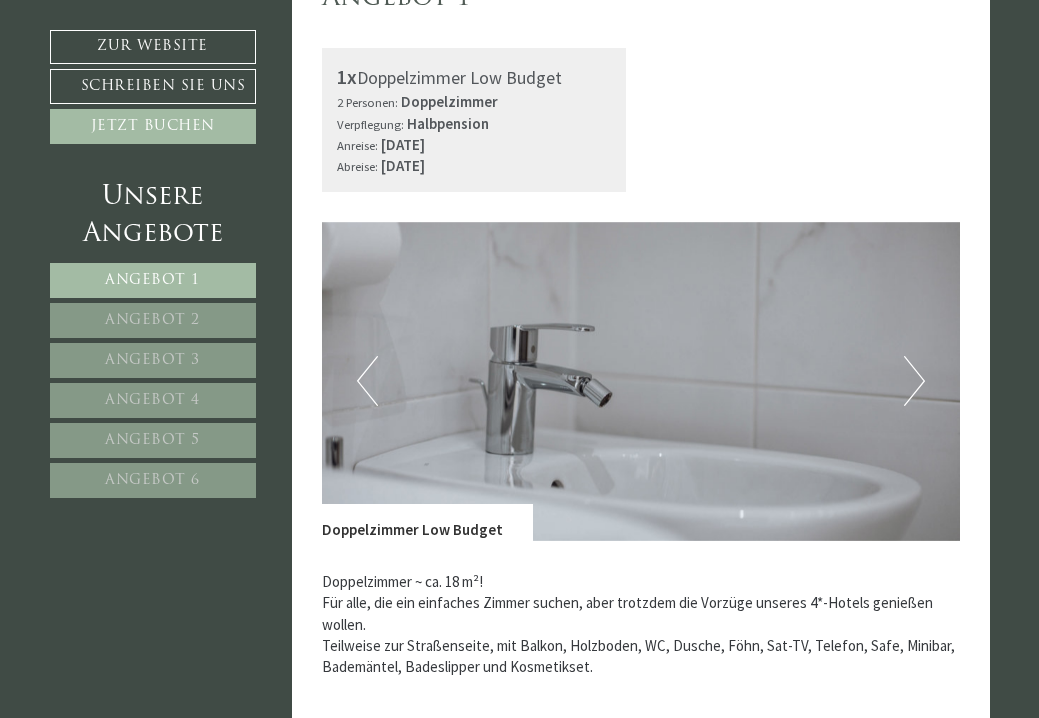 click on "Next" at bounding box center [914, 381] 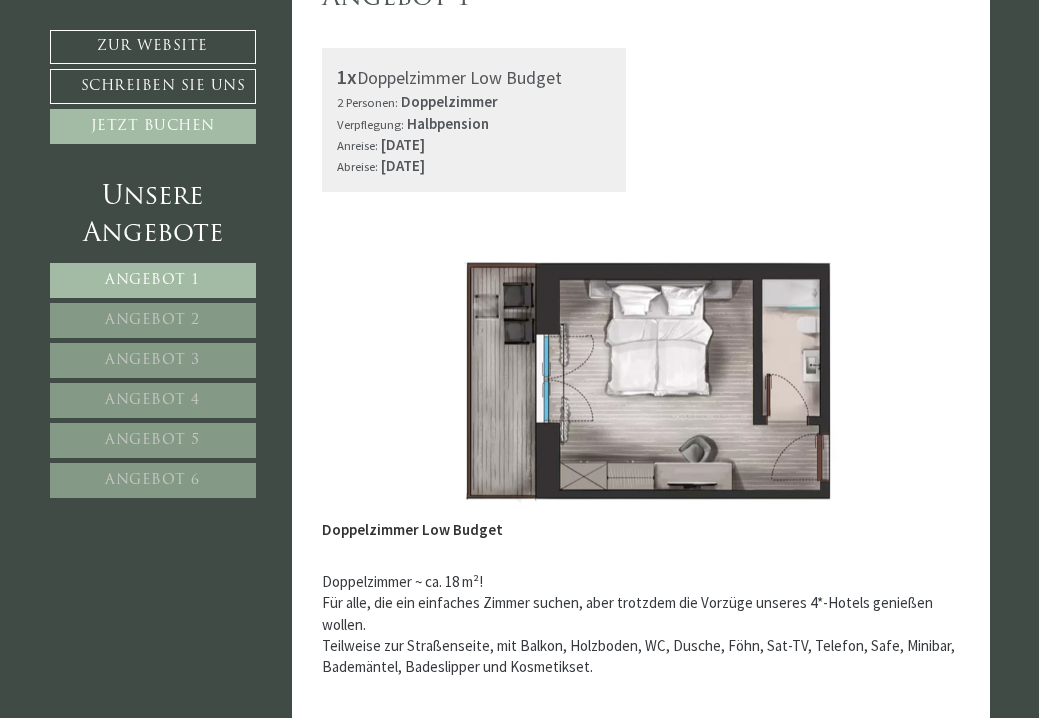click on "Angebot 2" at bounding box center [153, 320] 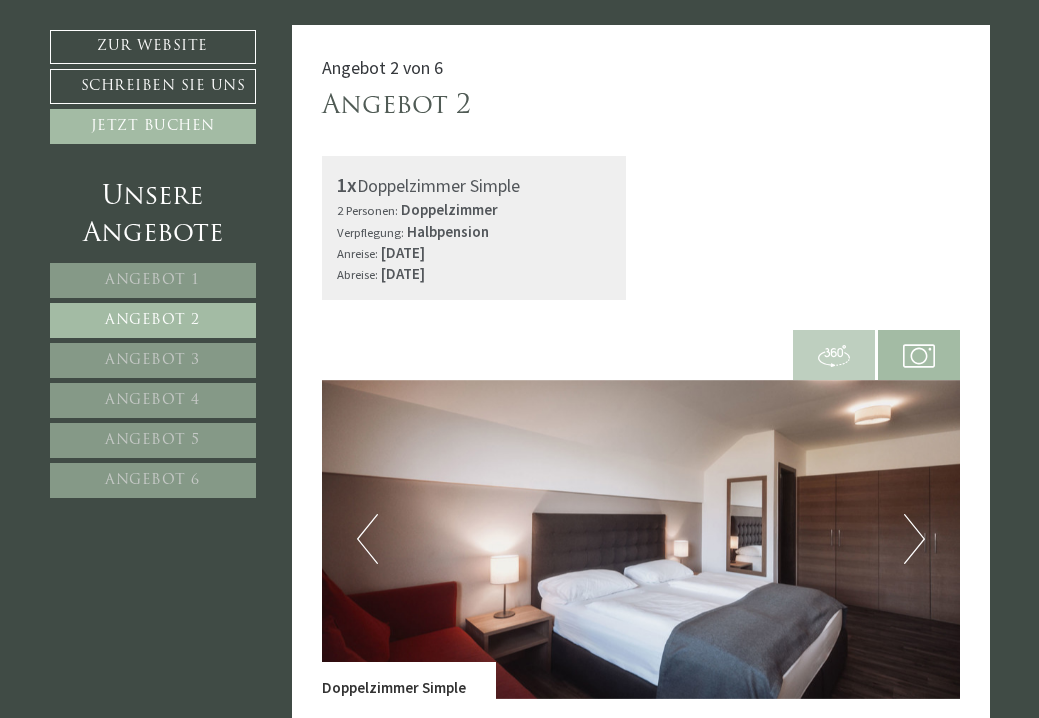 click on "Angebot 1" at bounding box center (153, 280) 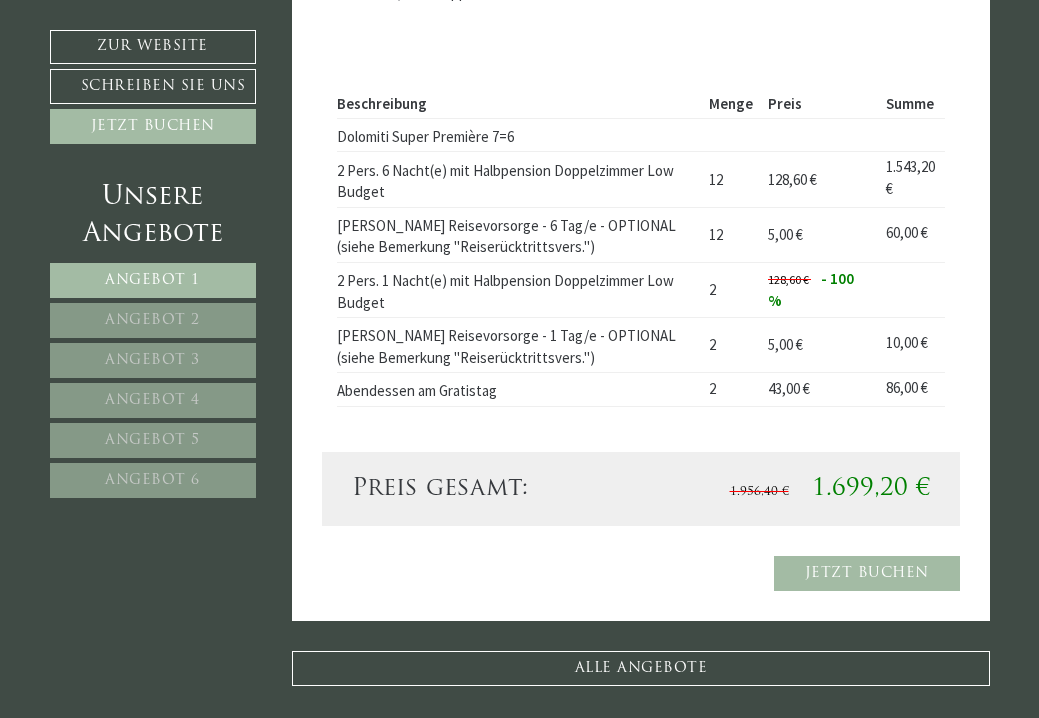 scroll, scrollTop: 1348, scrollLeft: 0, axis: vertical 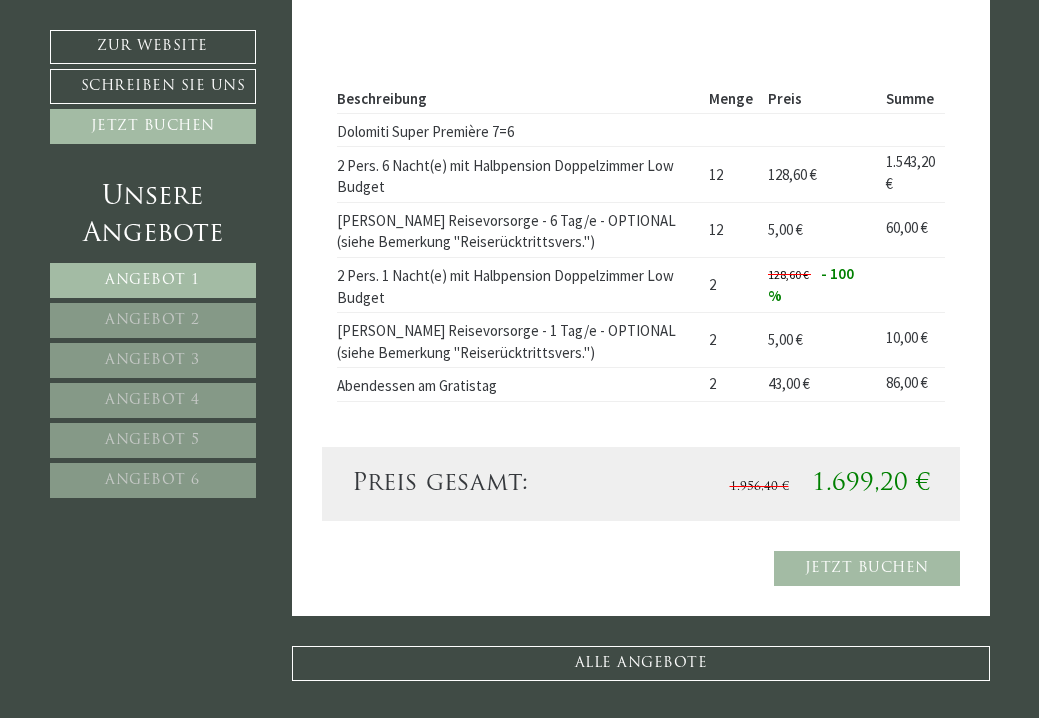 click on "Angebot 4" at bounding box center [153, 400] 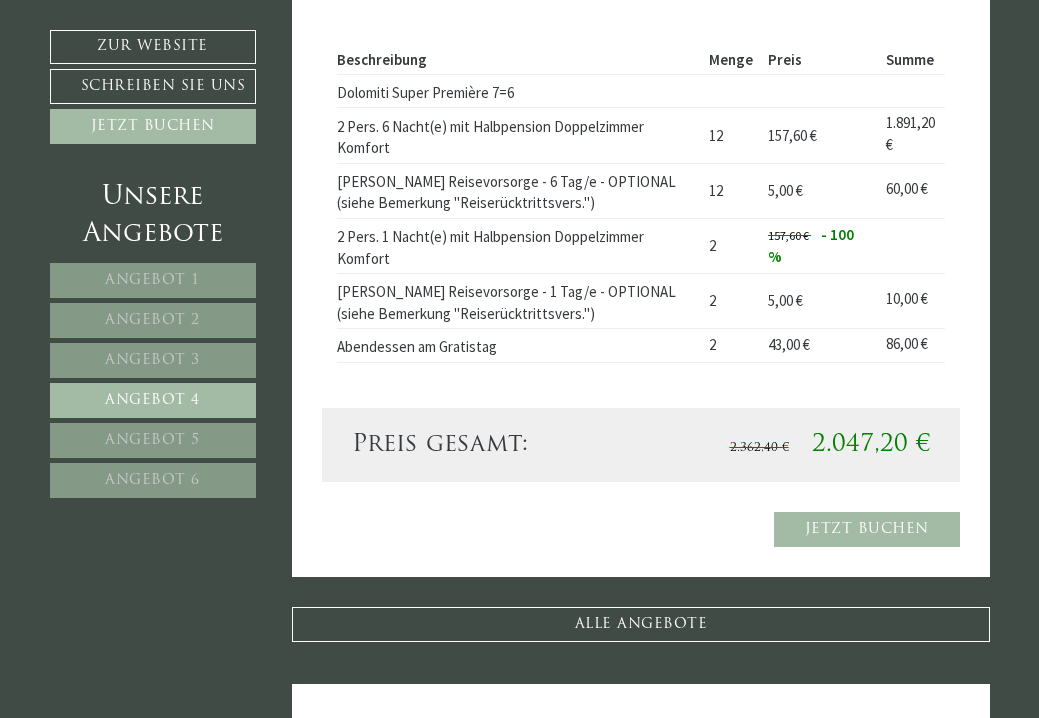 scroll, scrollTop: 1440, scrollLeft: 0, axis: vertical 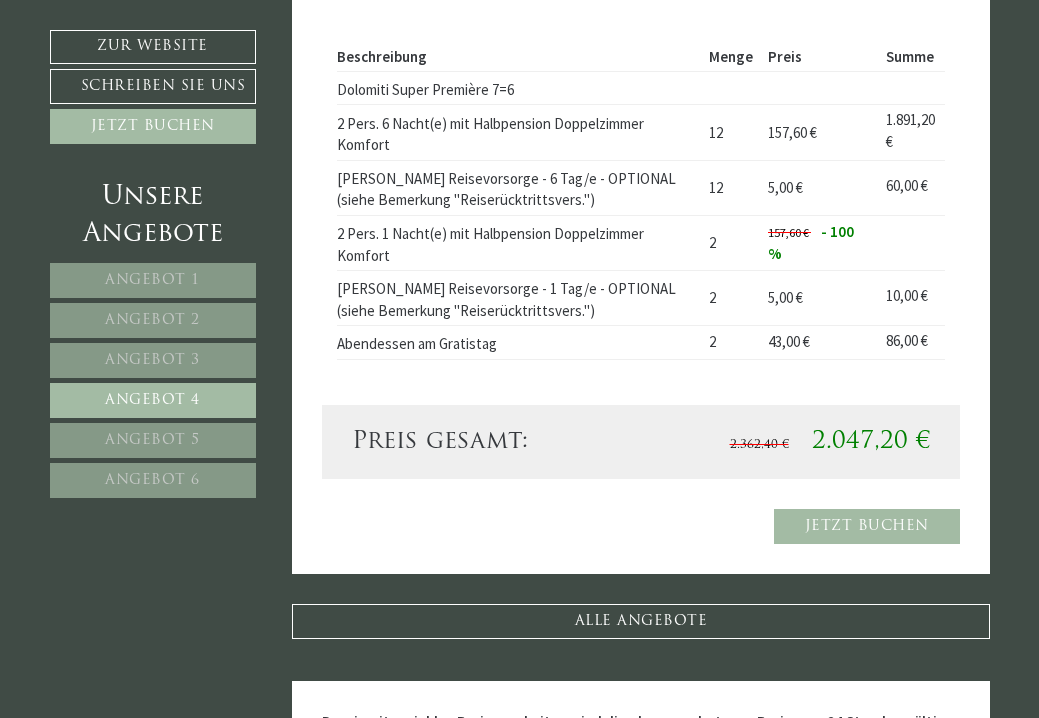 click on "Angebot 3" at bounding box center [152, 360] 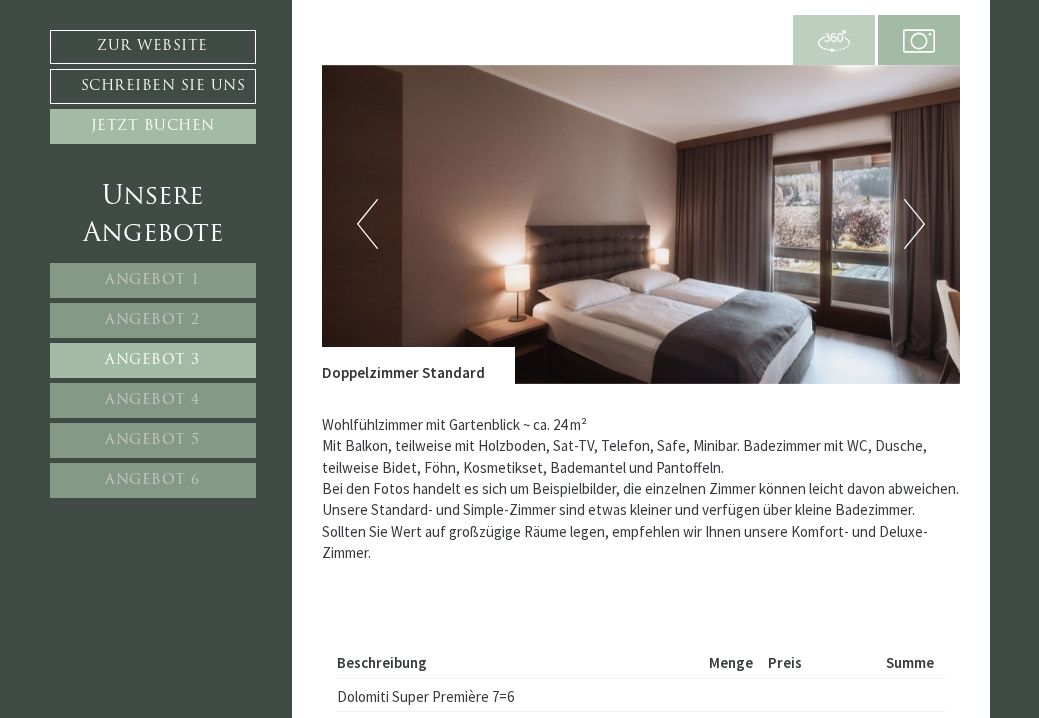 scroll, scrollTop: 864, scrollLeft: 0, axis: vertical 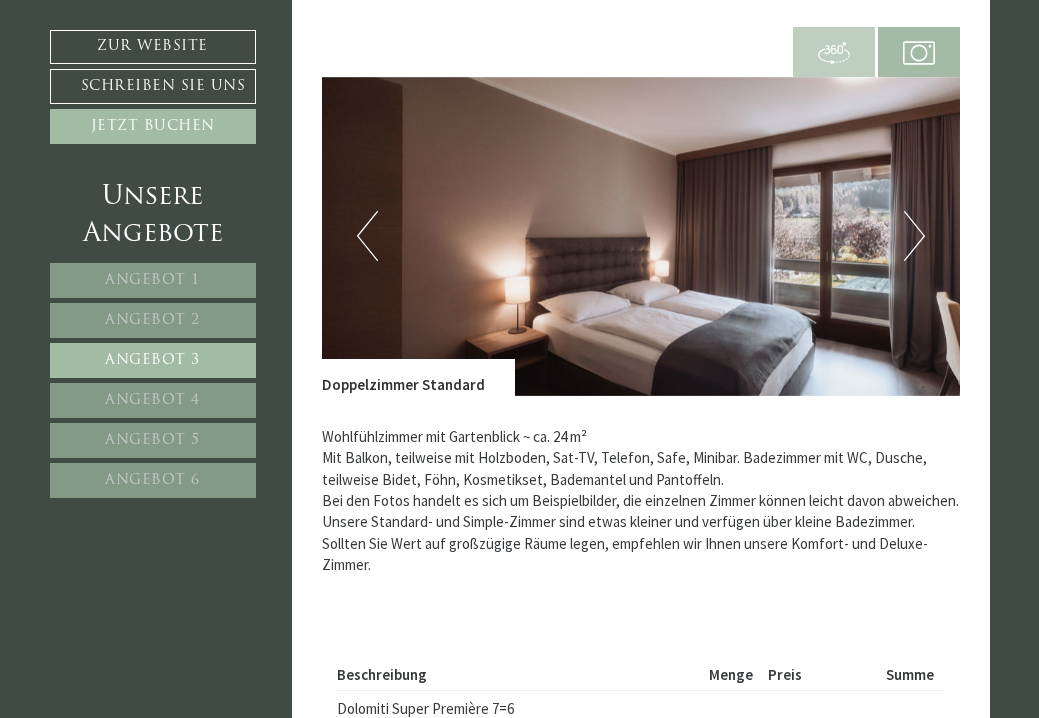 click on "Next" at bounding box center (914, 236) 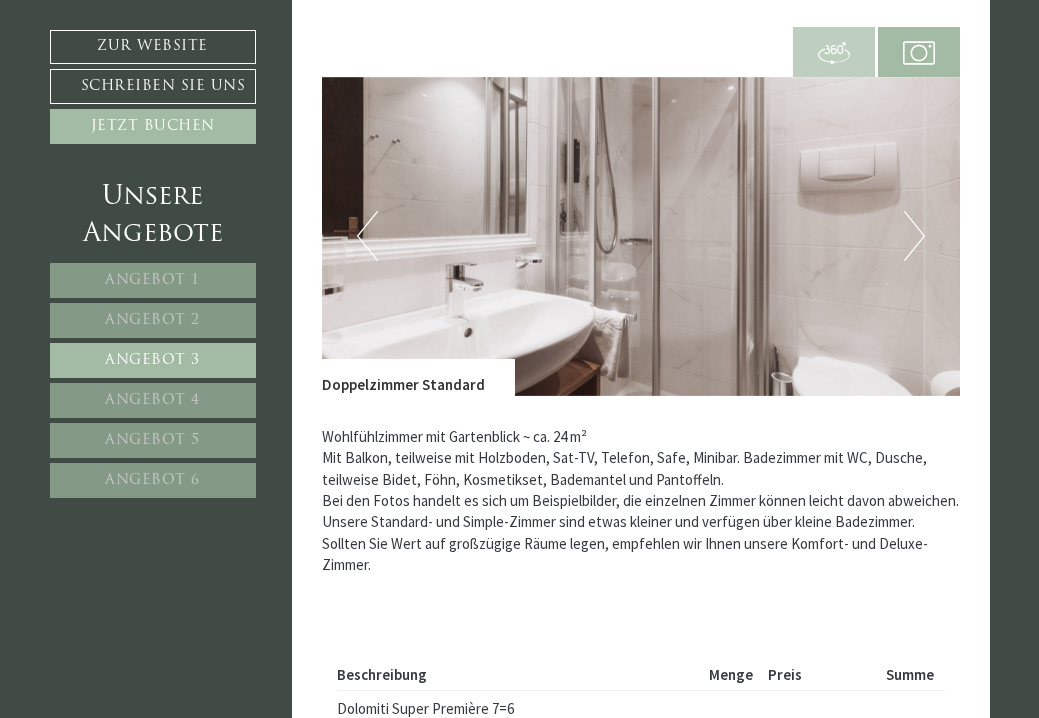 click on "Next" at bounding box center (914, 236) 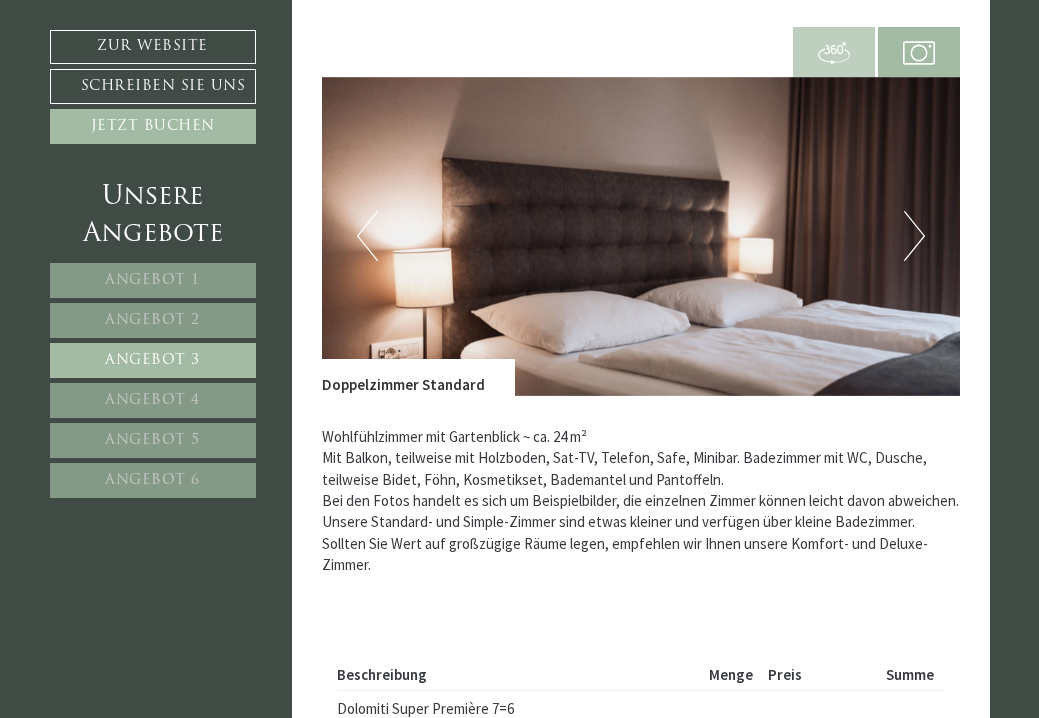 click on "Next" at bounding box center (914, 236) 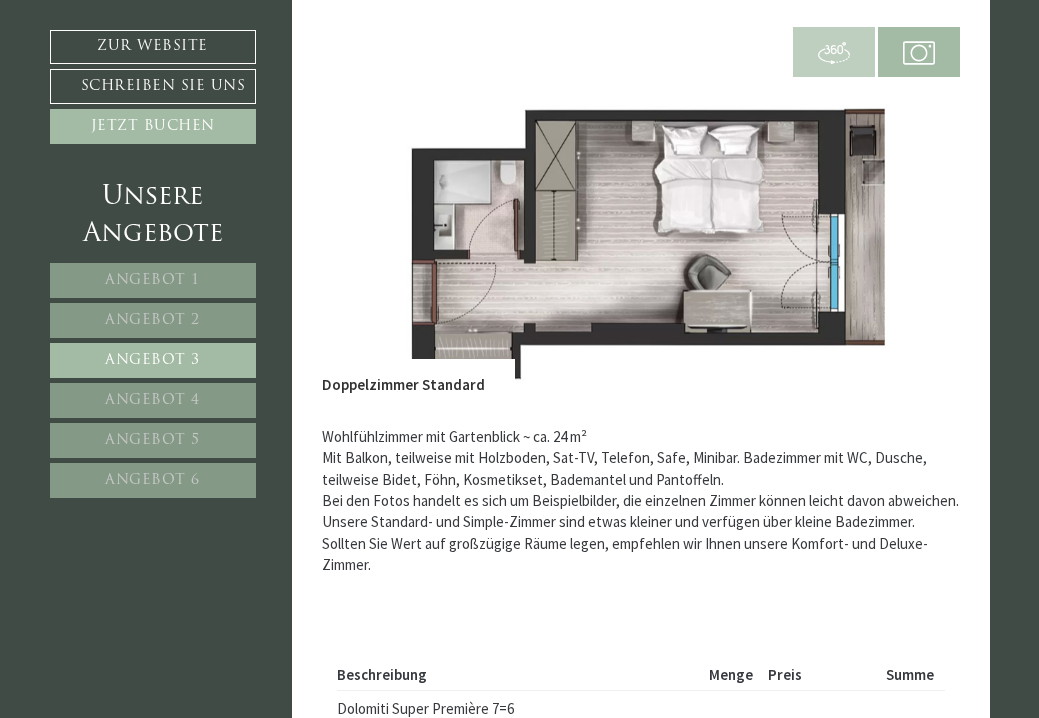 click on "Angebot 2" at bounding box center (153, 320) 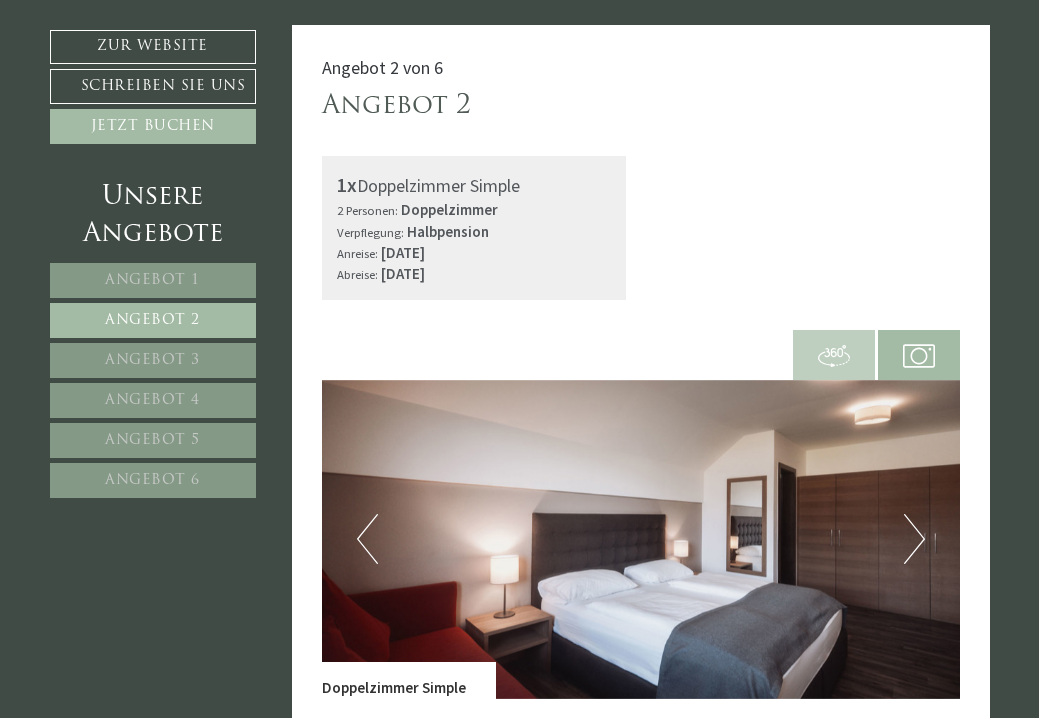 click on "Next" at bounding box center [914, 539] 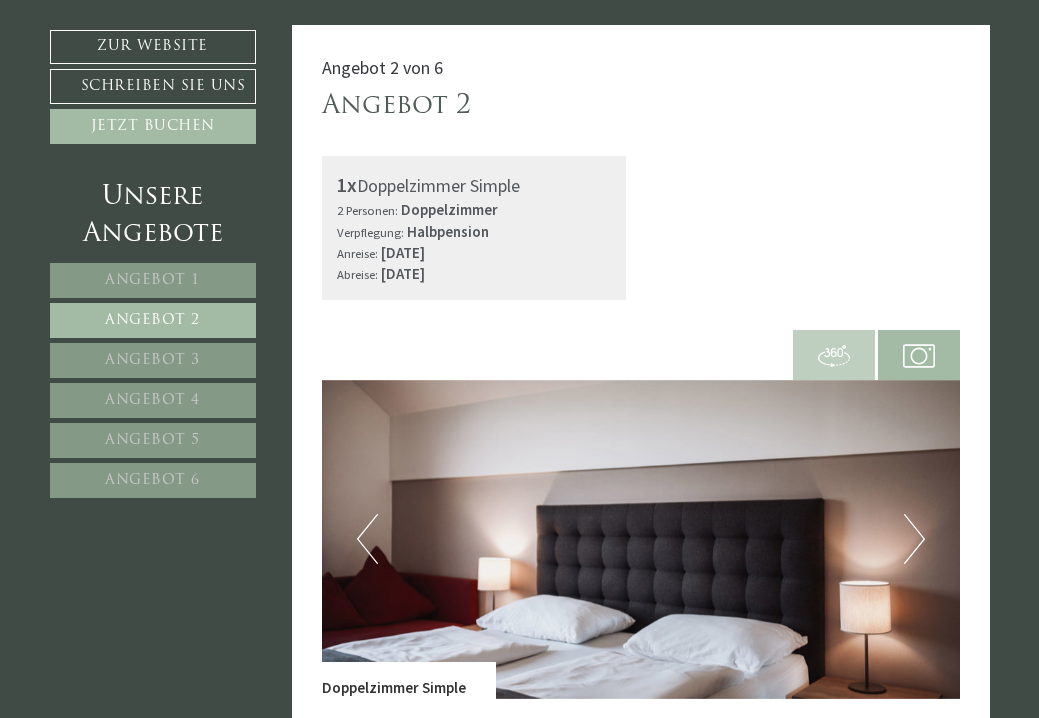 click on "Next" at bounding box center [914, 539] 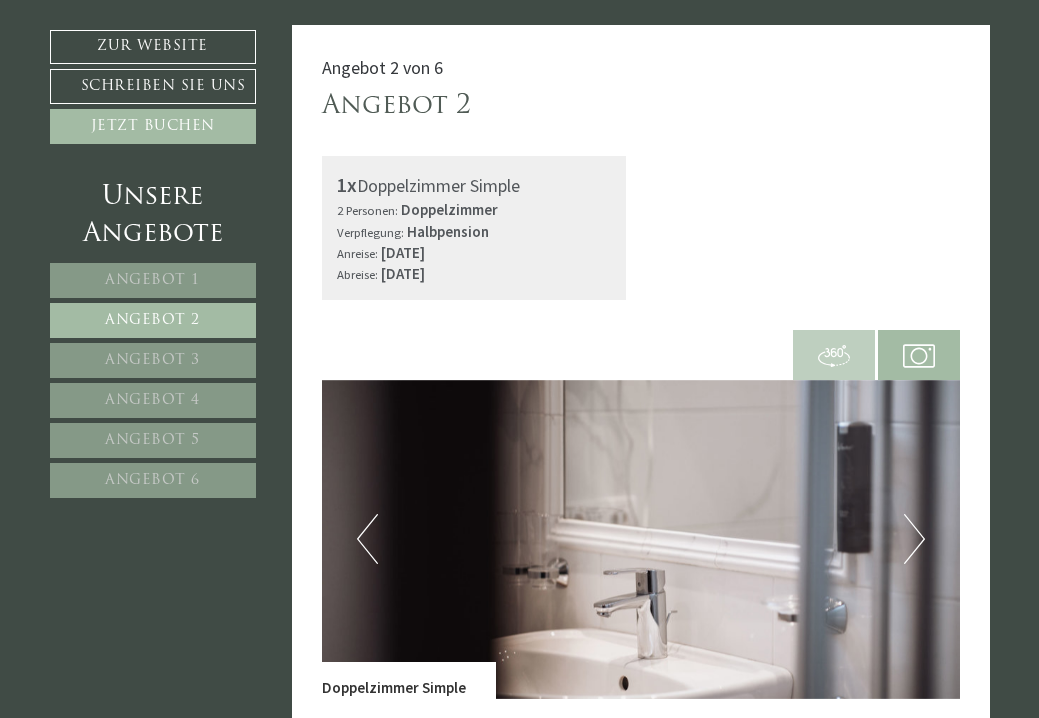 click on "Next" at bounding box center (914, 539) 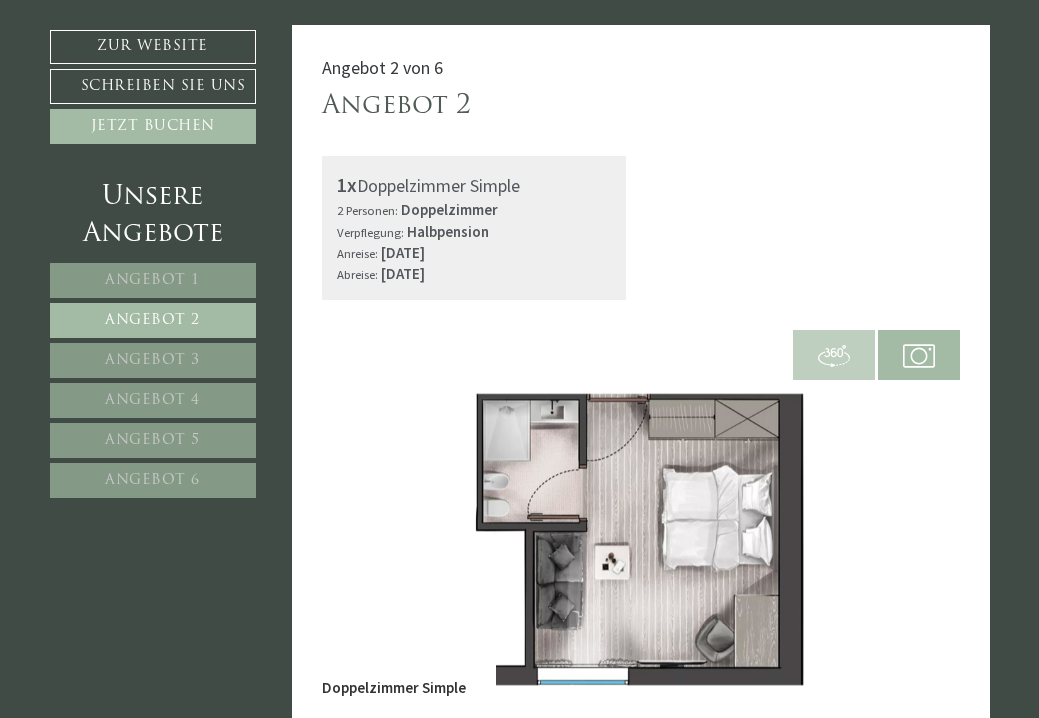 click on "Next" at bounding box center [914, 539] 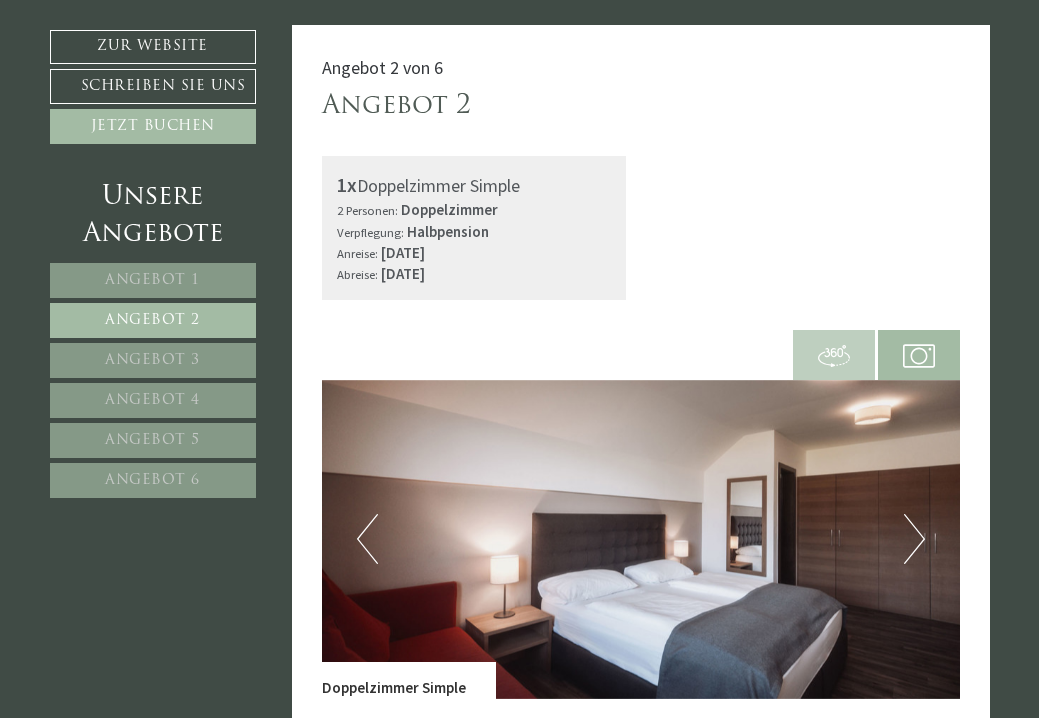 click on "Angebot 6" at bounding box center (153, 480) 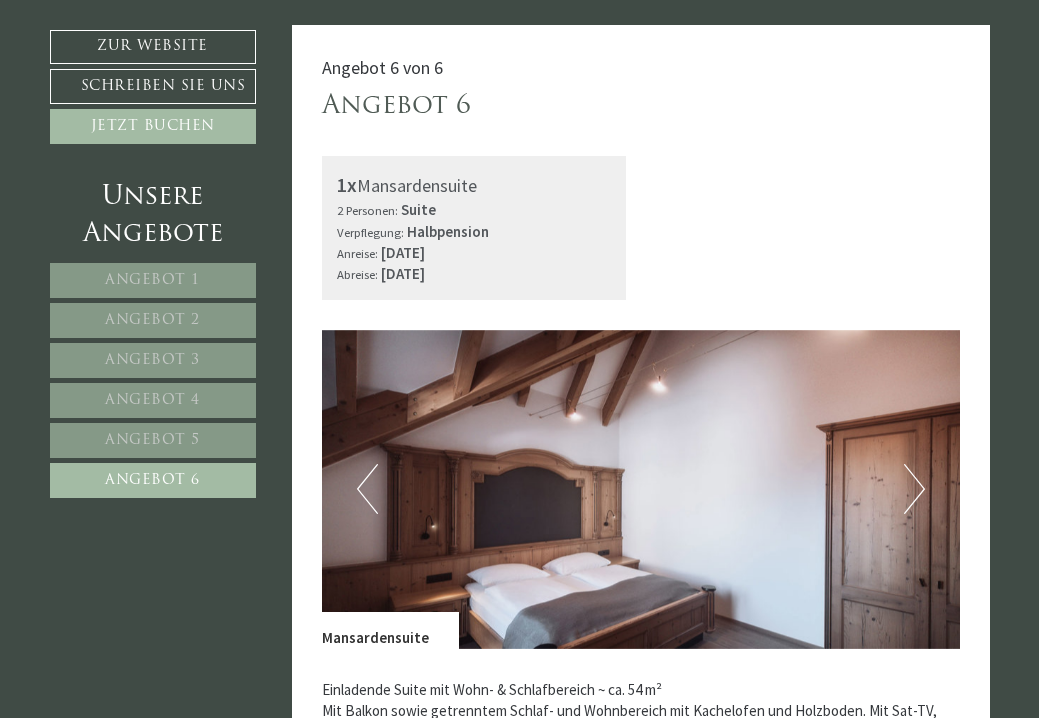 click on "Next" at bounding box center (914, 489) 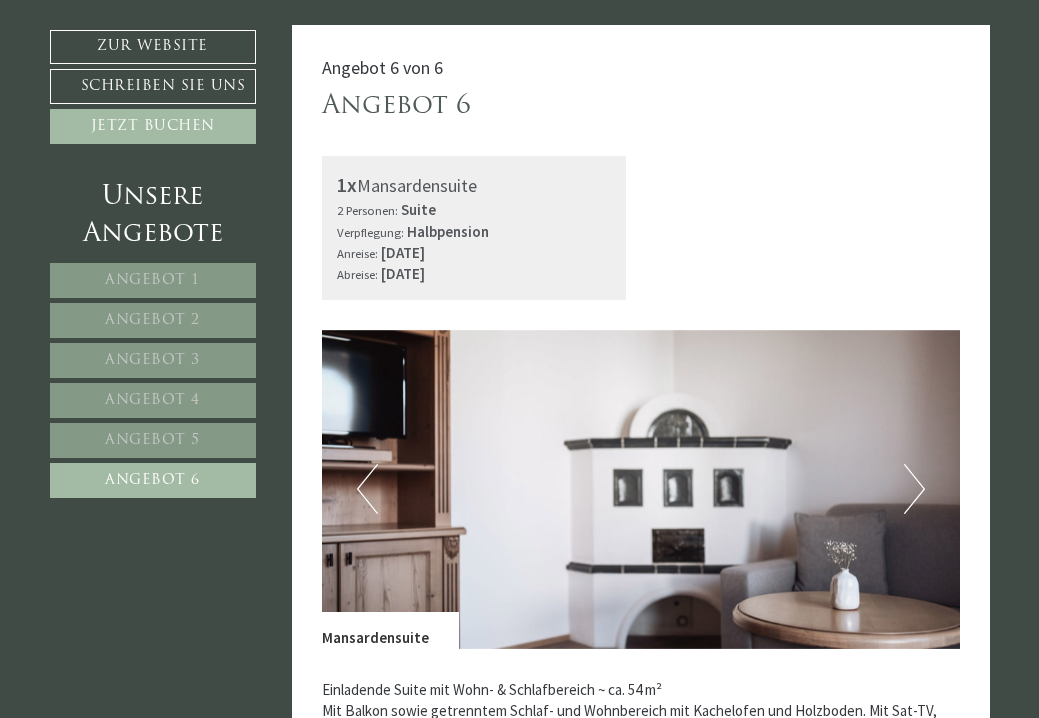click on "Next" at bounding box center (914, 489) 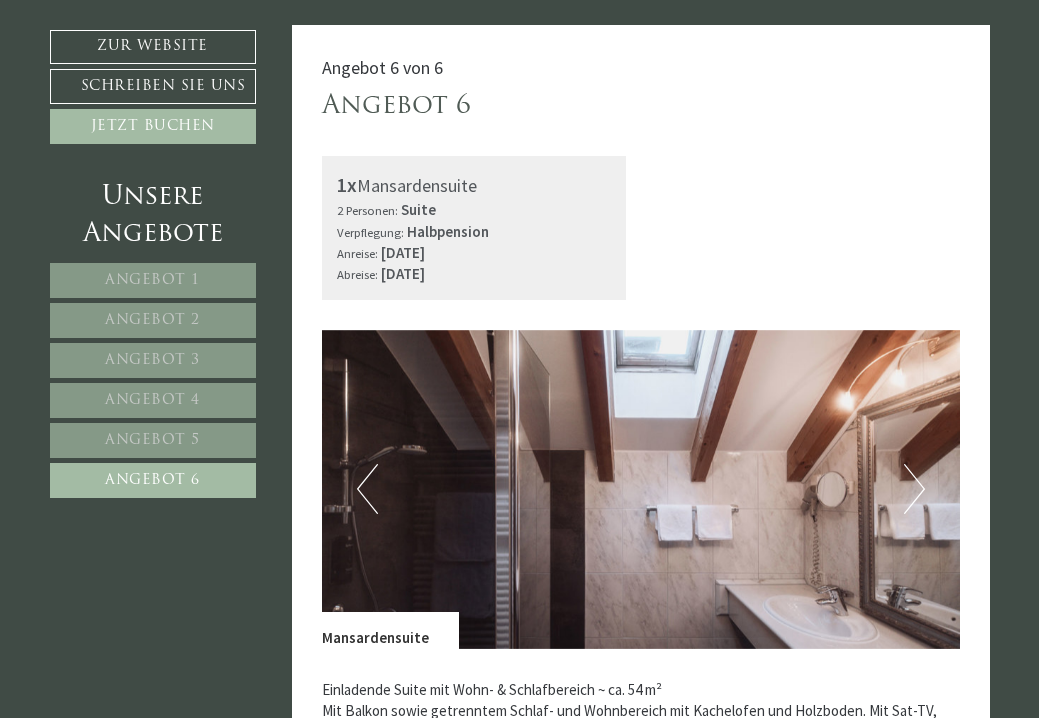 click on "Next" at bounding box center [914, 489] 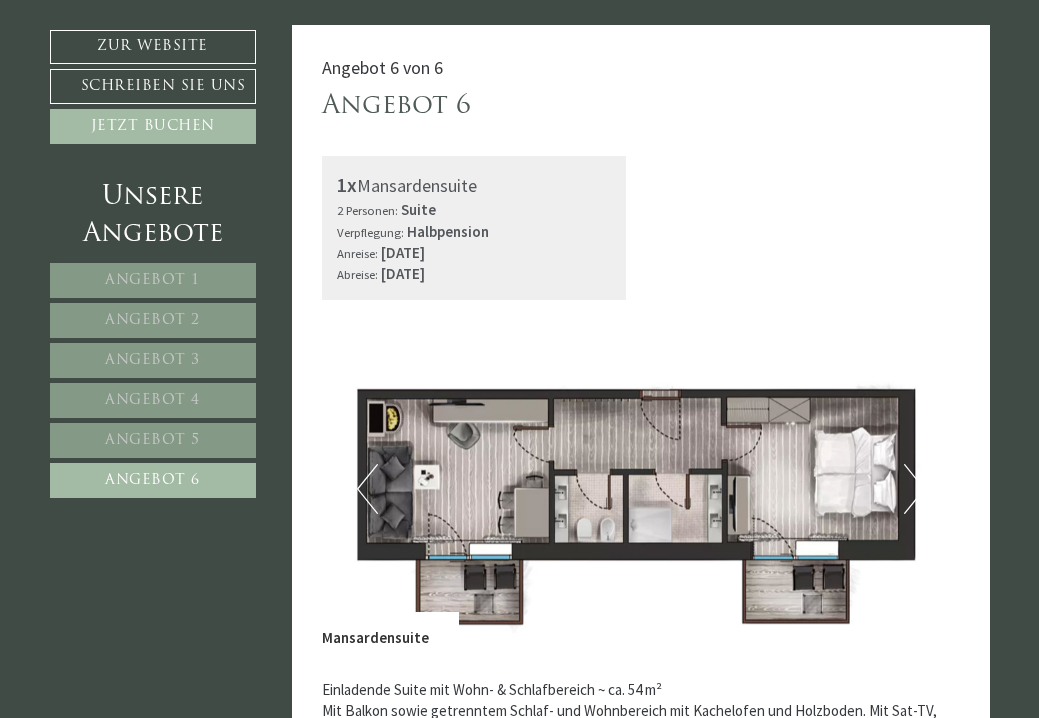 click on "Next" at bounding box center [914, 489] 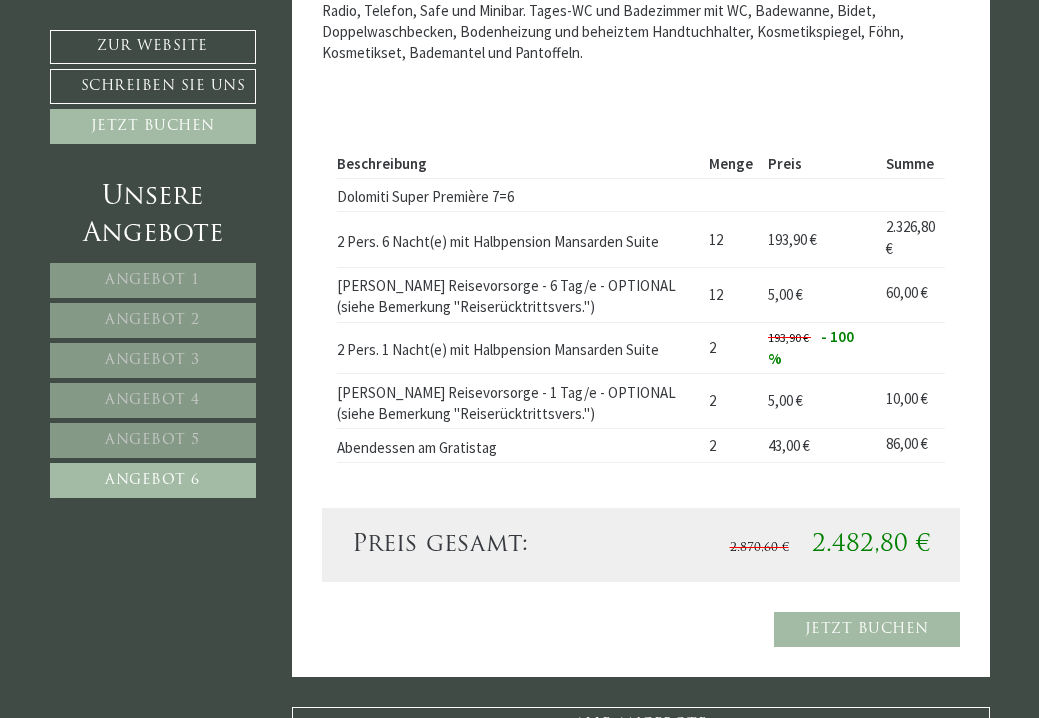 scroll, scrollTop: 1292, scrollLeft: 0, axis: vertical 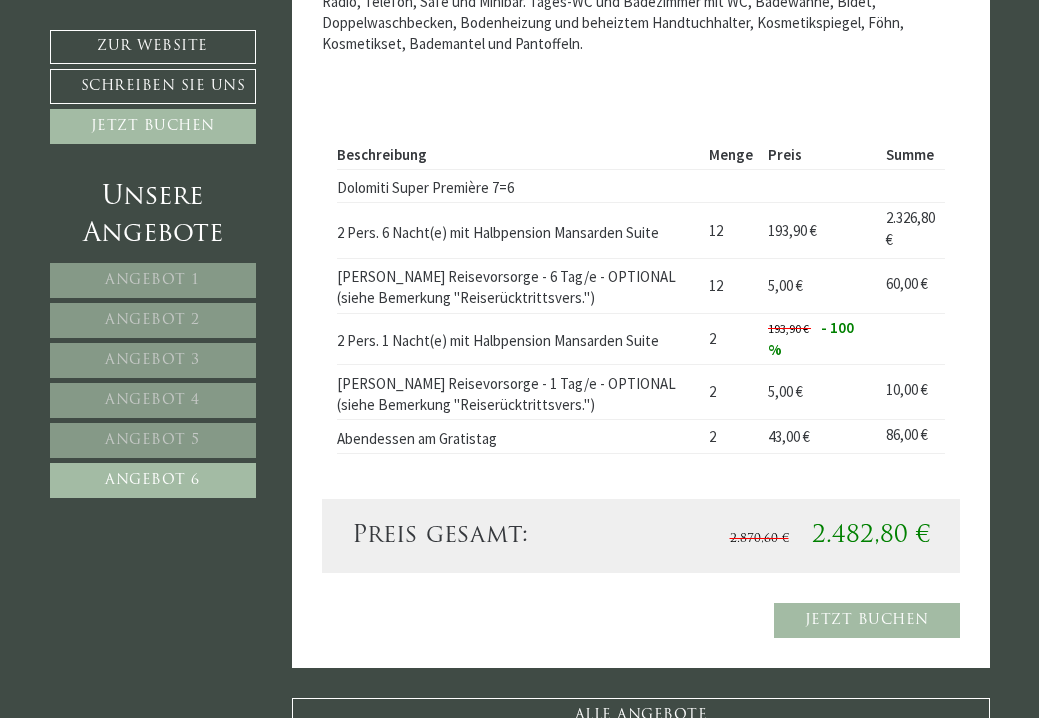click on "Angebot 5" at bounding box center (152, 440) 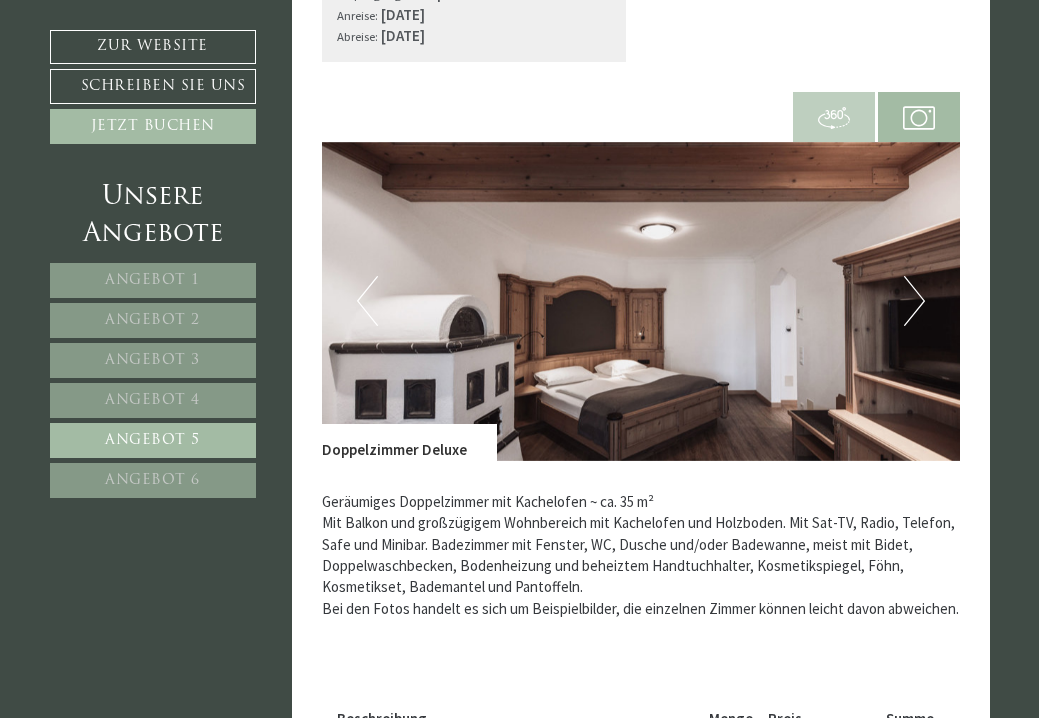 scroll, scrollTop: 803, scrollLeft: 0, axis: vertical 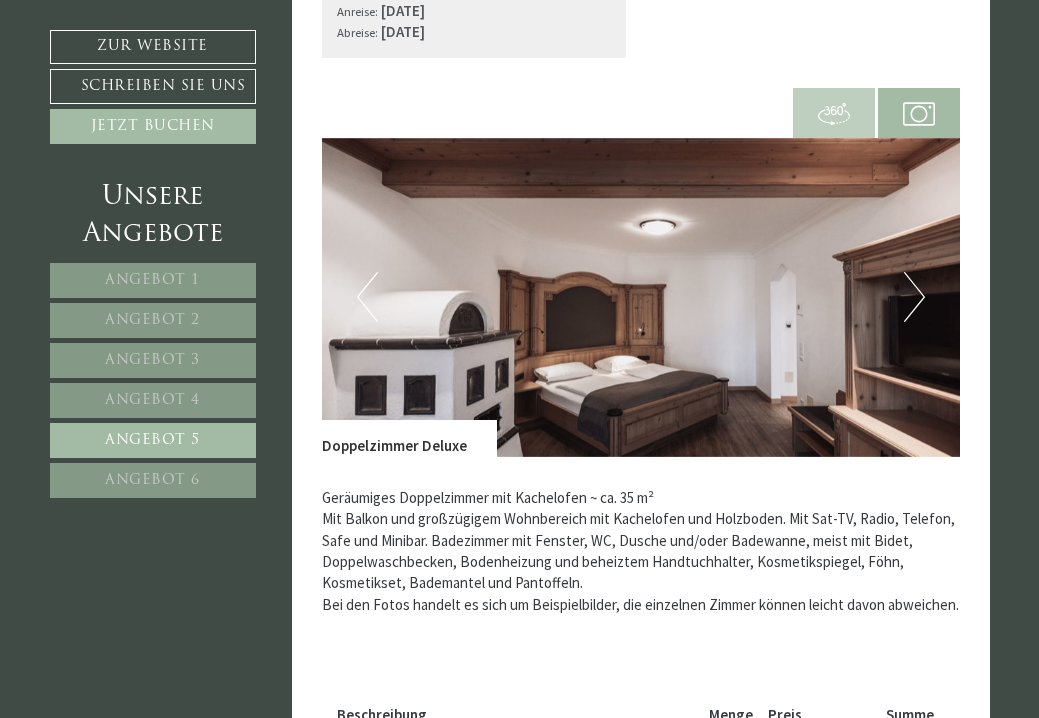 click at bounding box center [641, 297] 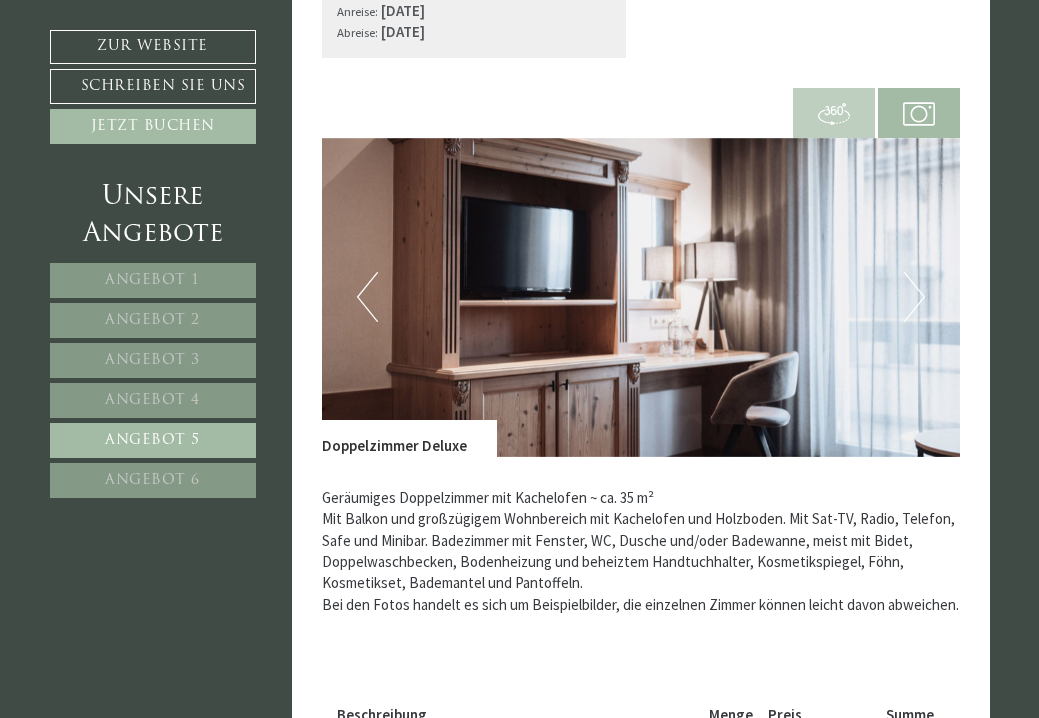 click on "Next" at bounding box center (914, 297) 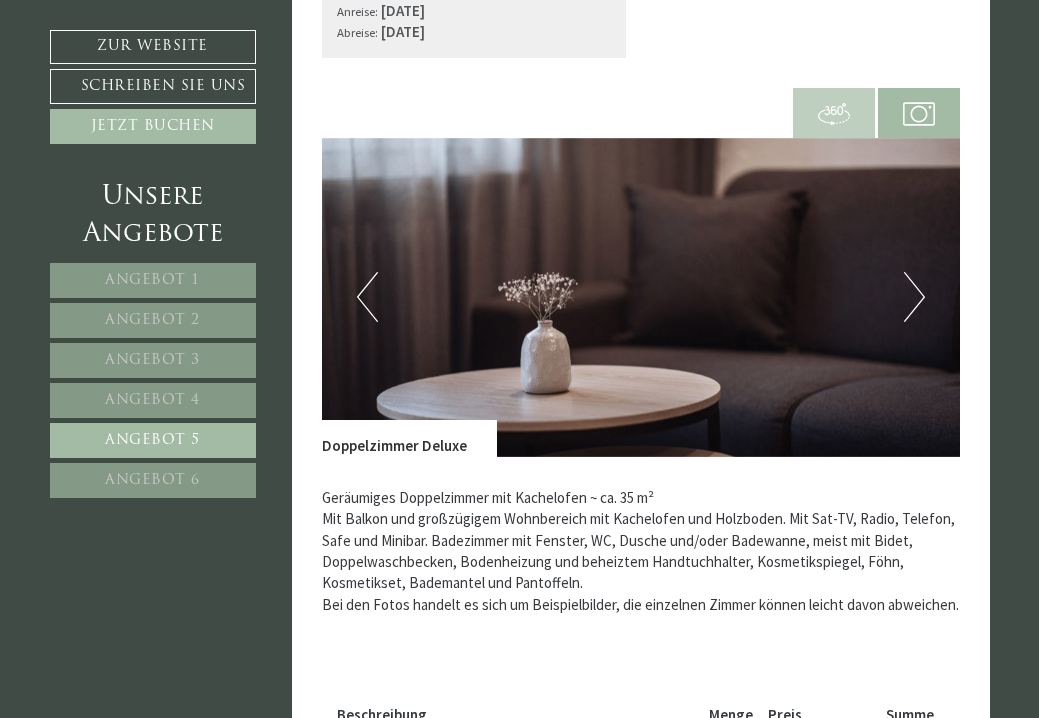 click on "Next" at bounding box center [914, 297] 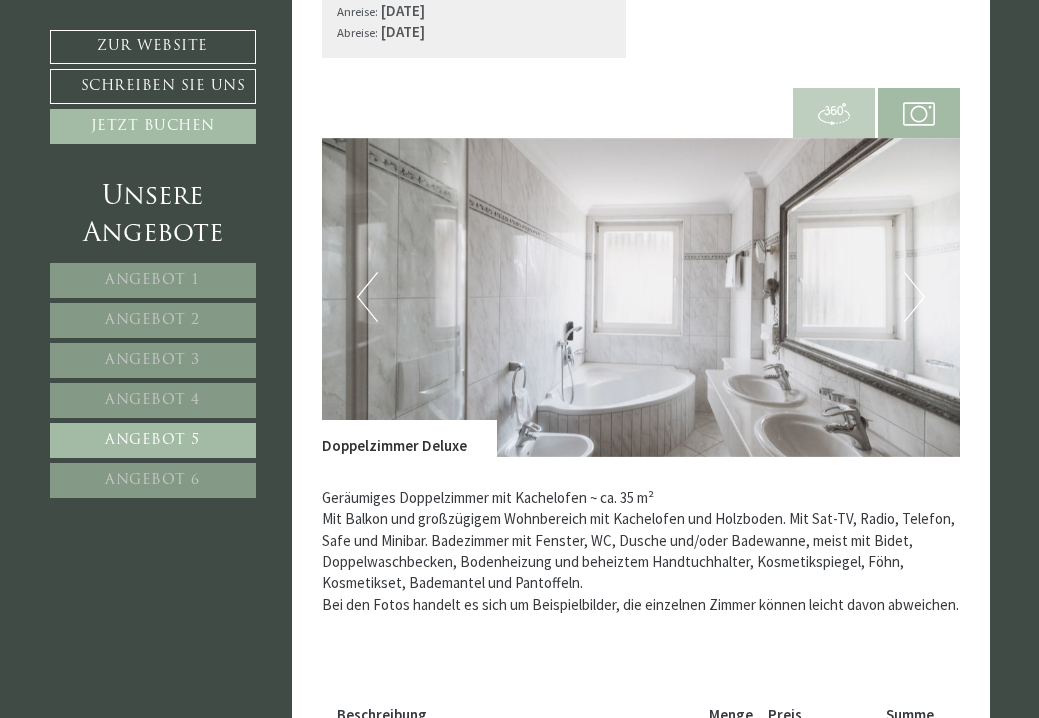 click on "Next" at bounding box center [914, 297] 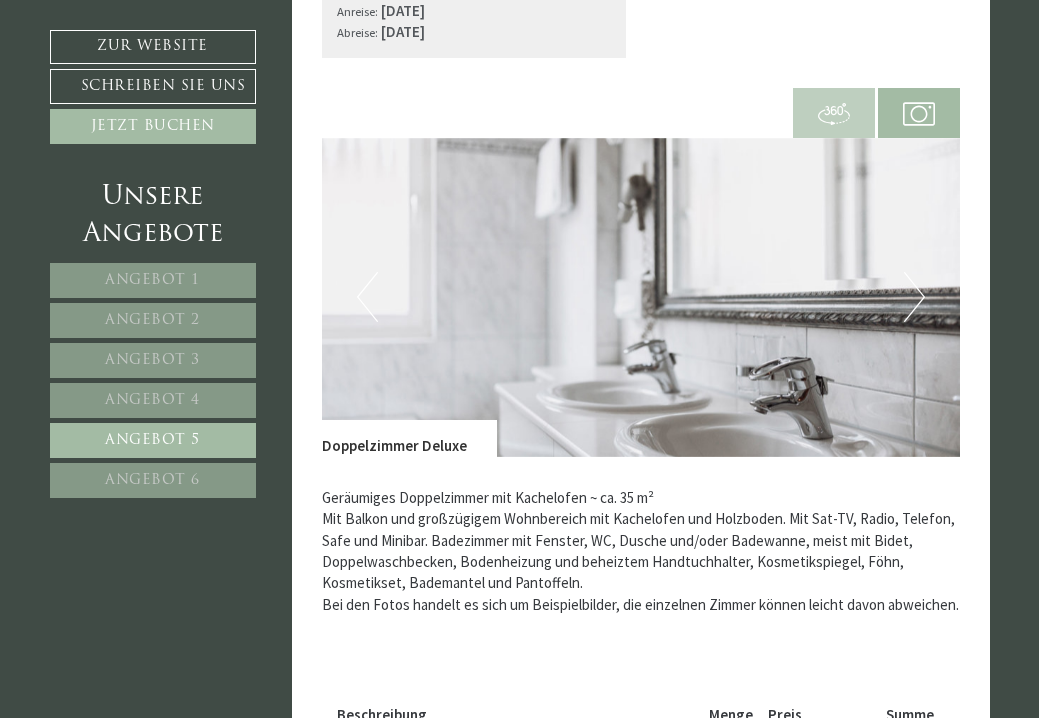 click on "Next" at bounding box center (914, 297) 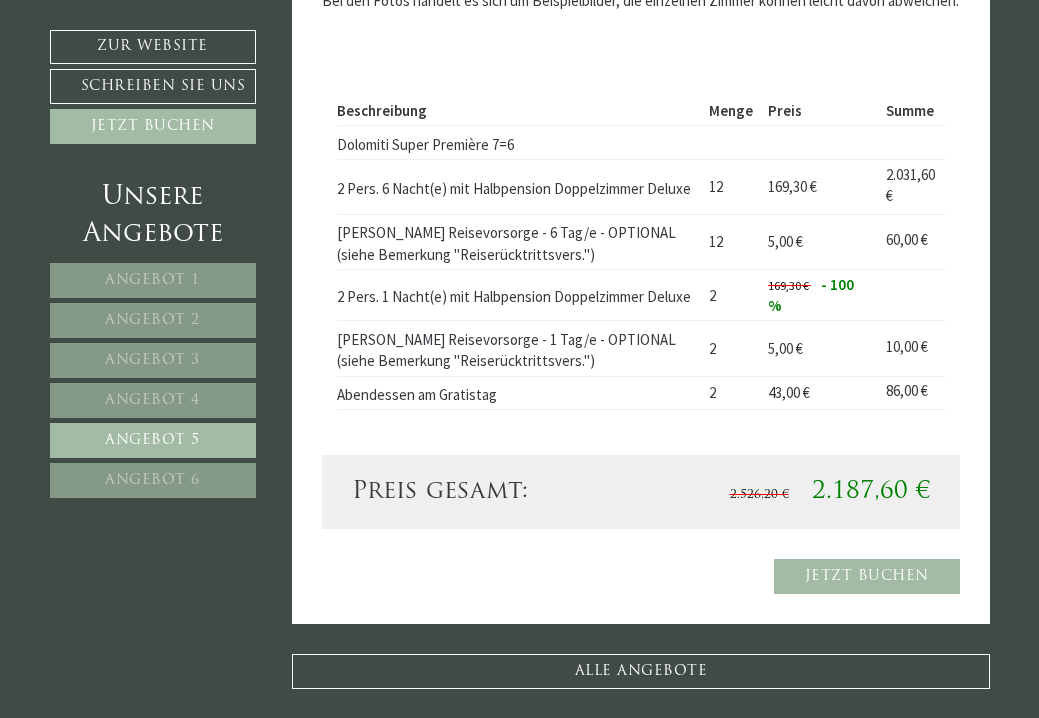 scroll, scrollTop: 1416, scrollLeft: 0, axis: vertical 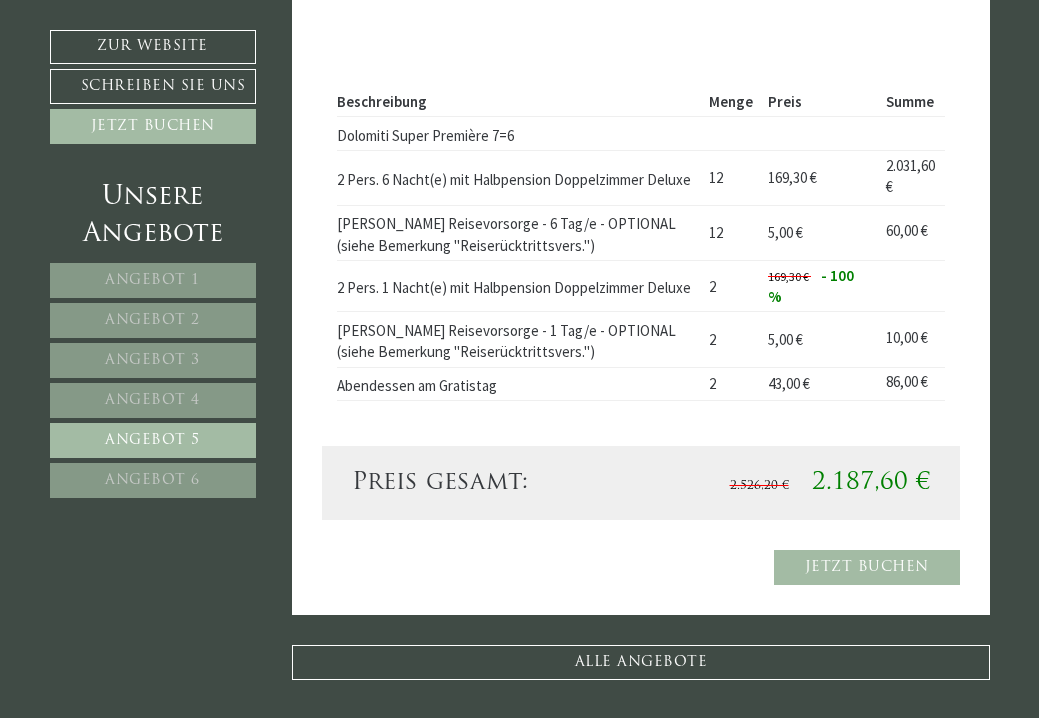 click on "Angebot 4" at bounding box center [152, 400] 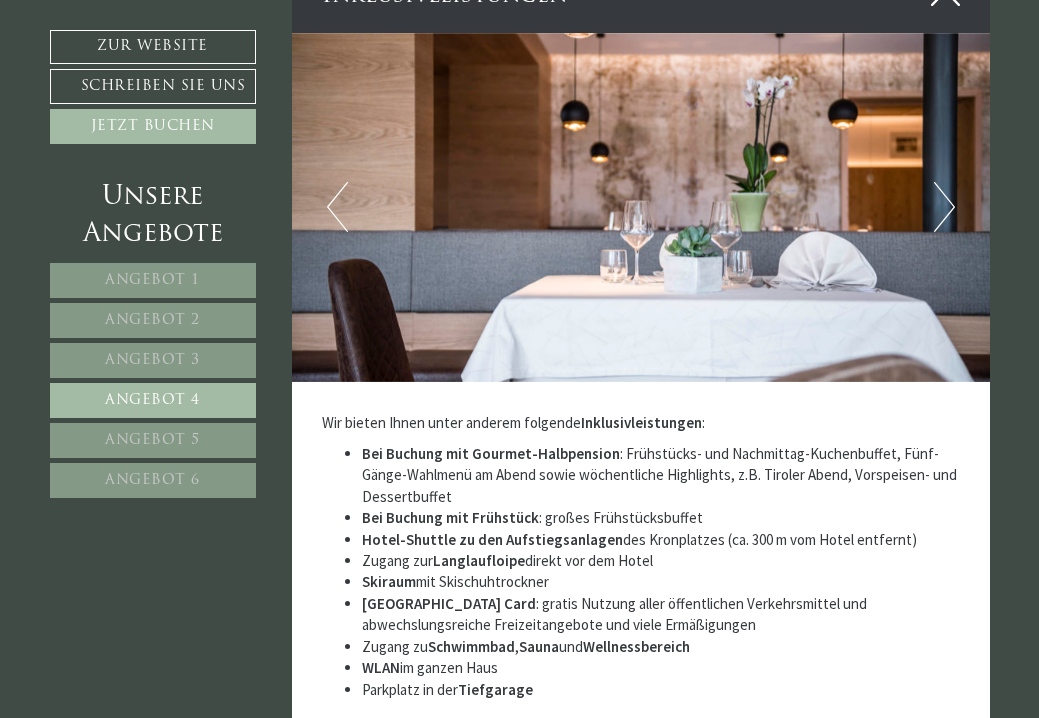 scroll, scrollTop: 2907, scrollLeft: 0, axis: vertical 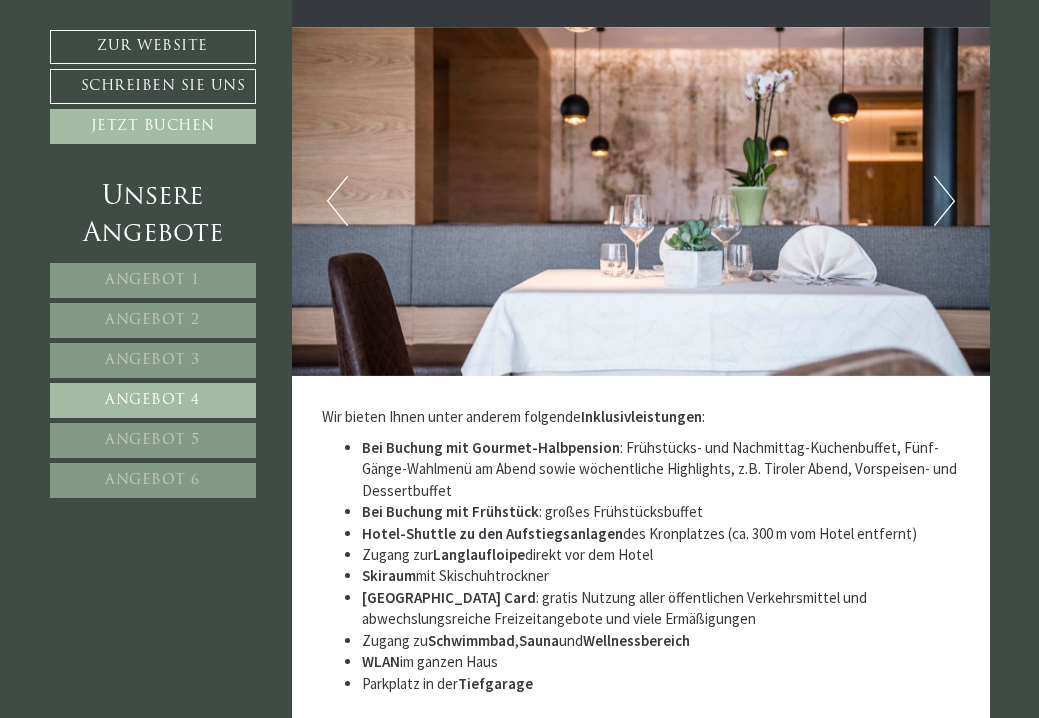 click on "Angebot 5" at bounding box center (152, 440) 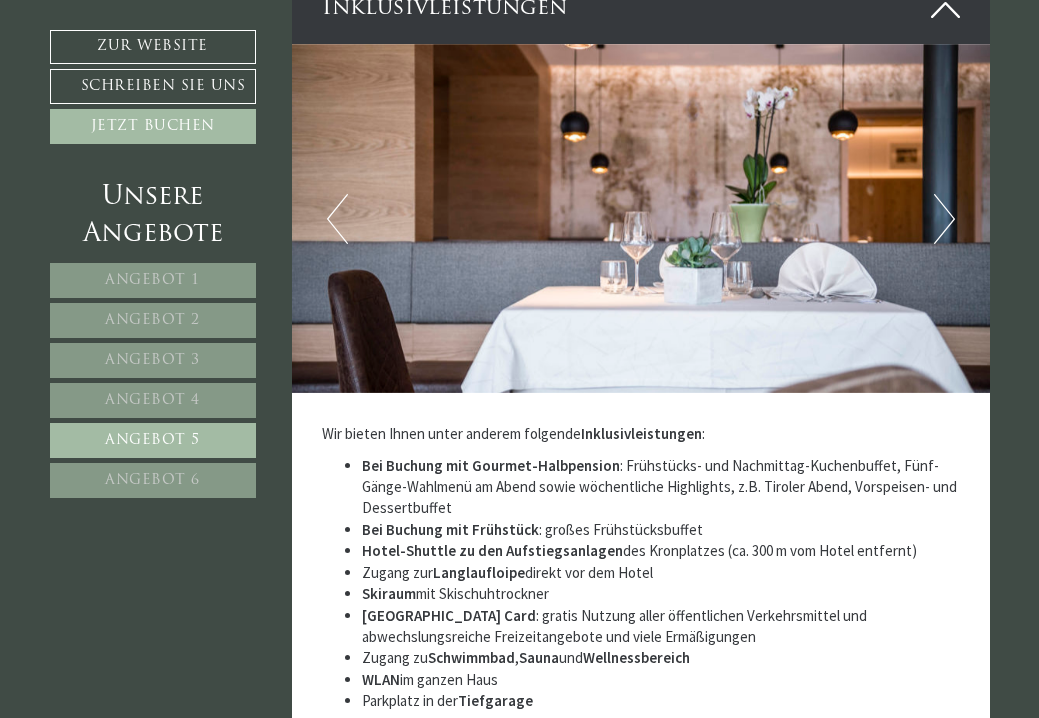 scroll, scrollTop: 561, scrollLeft: 0, axis: vertical 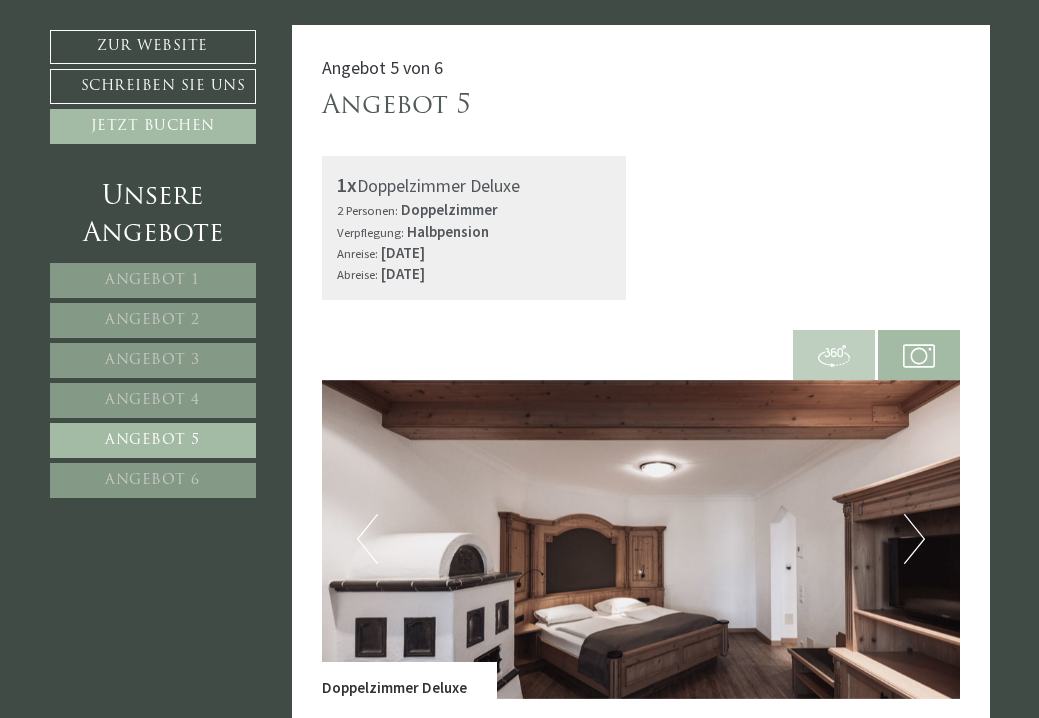 click on "Angebot 1" at bounding box center (153, 280) 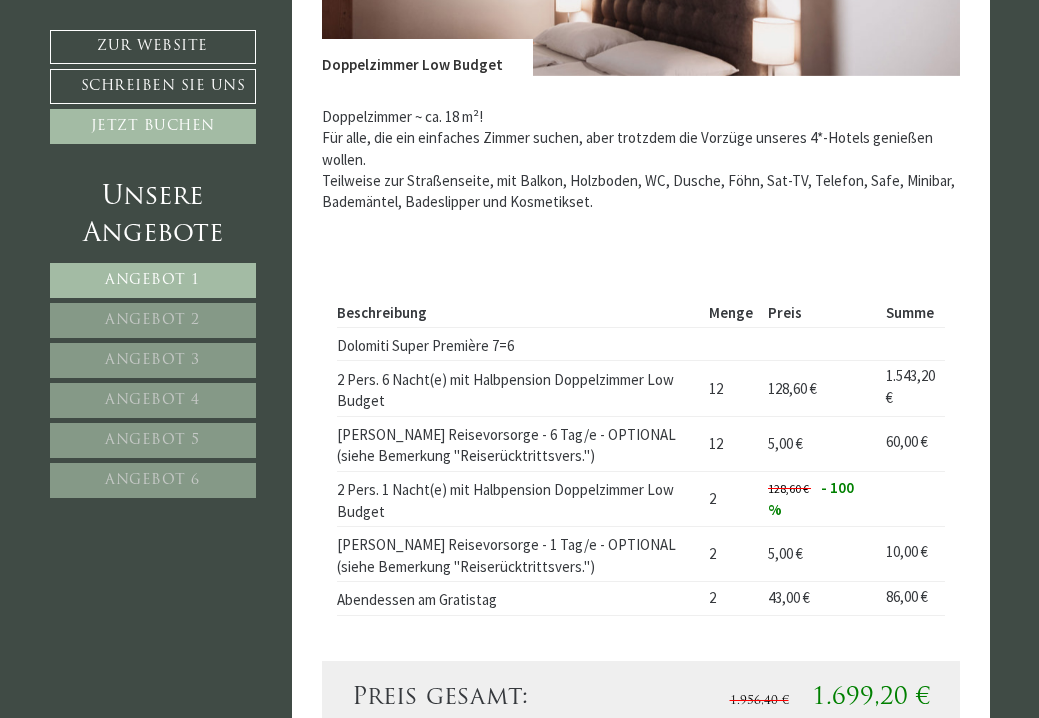 scroll, scrollTop: 1137, scrollLeft: 0, axis: vertical 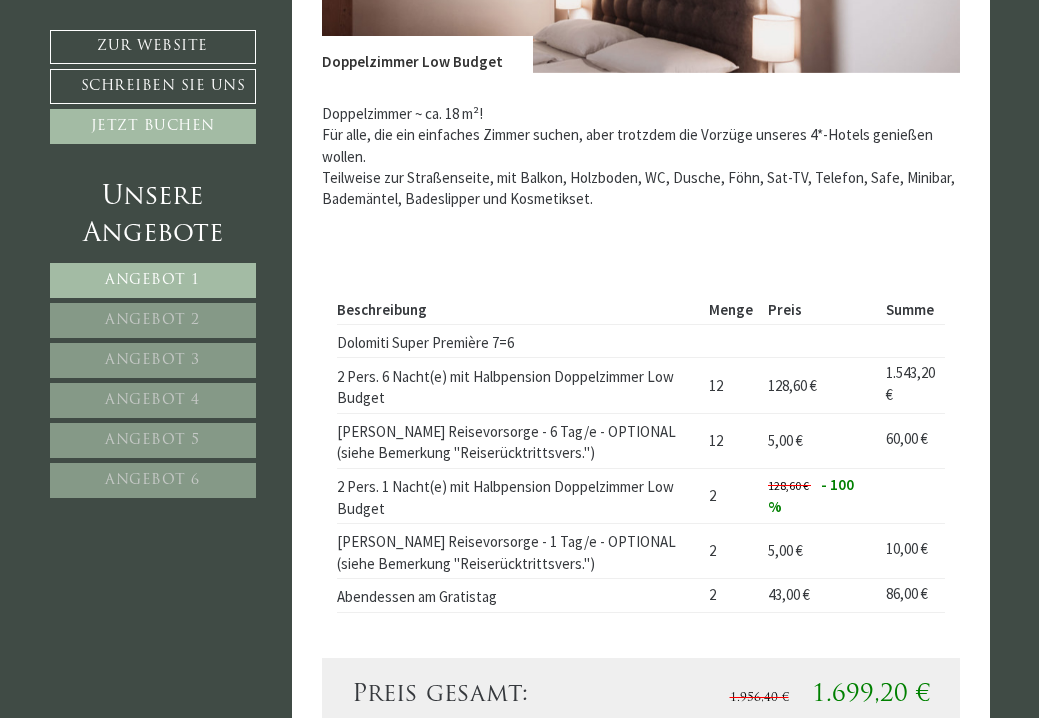 click on "Angebot 2" at bounding box center (152, 320) 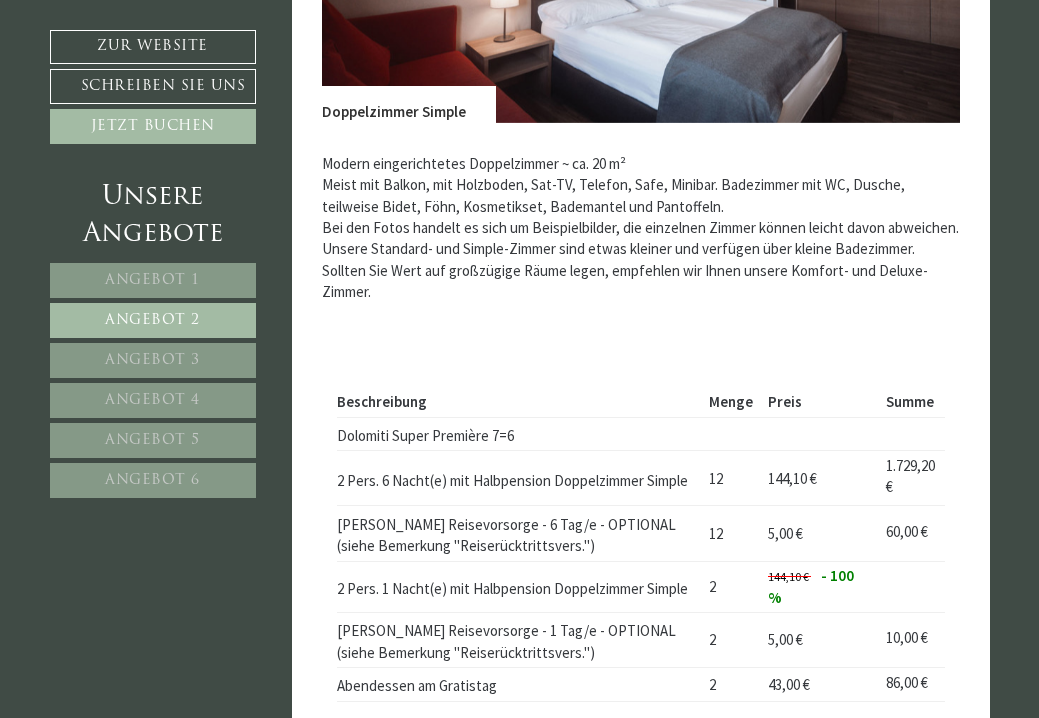 scroll, scrollTop: 561, scrollLeft: 0, axis: vertical 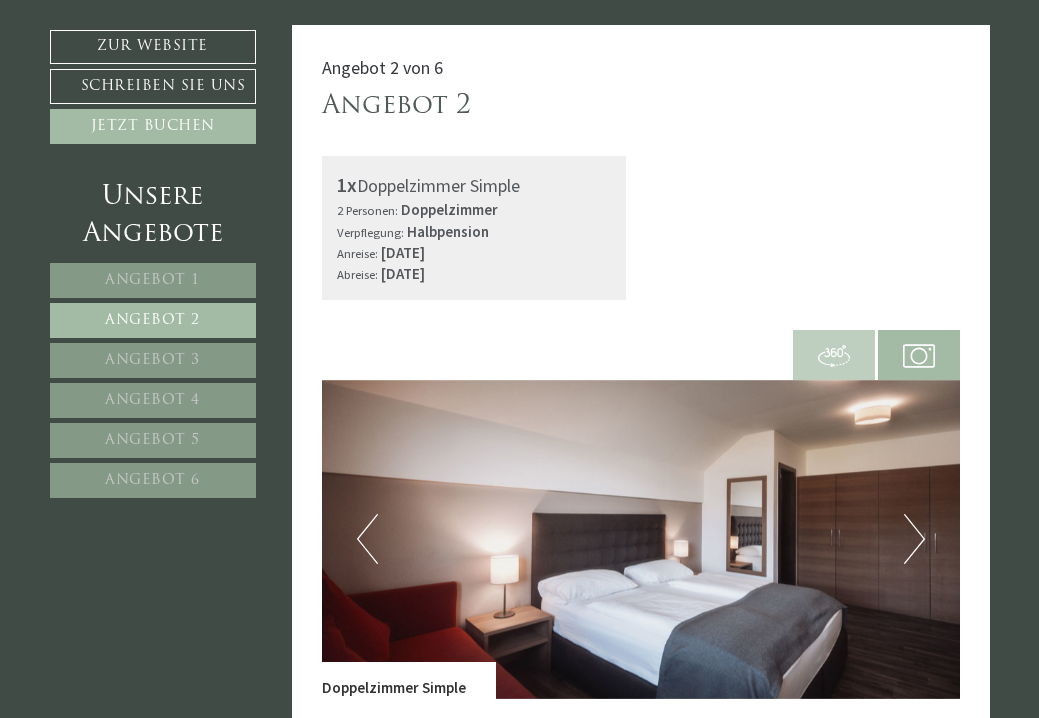 click on "Next" at bounding box center (914, 539) 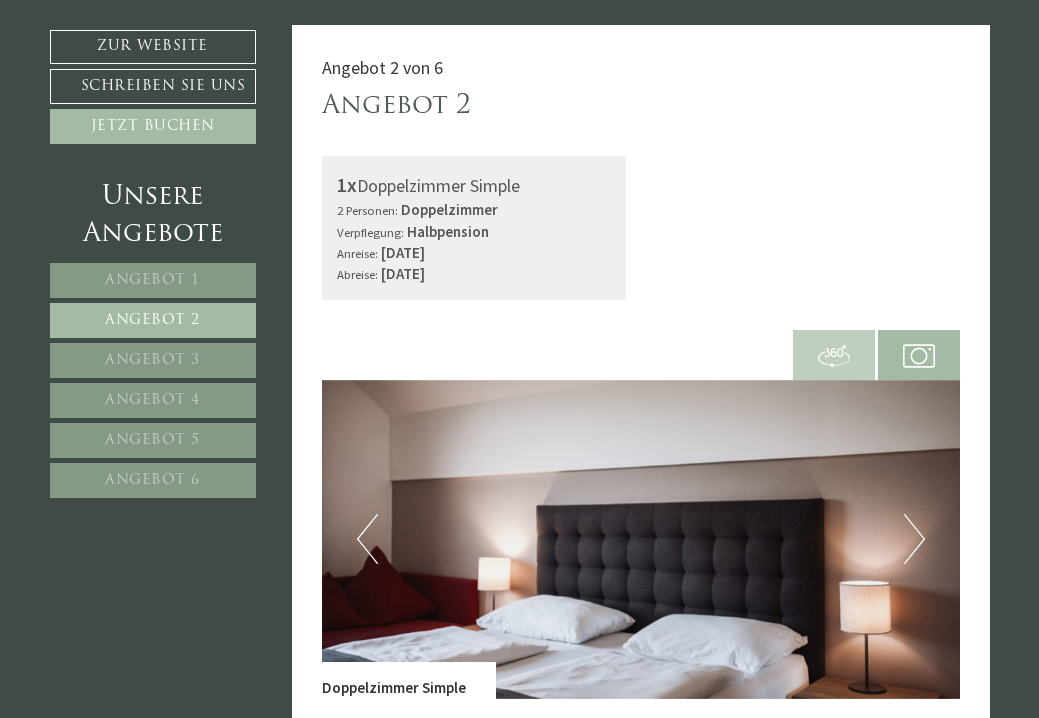 click on "Next" at bounding box center [914, 539] 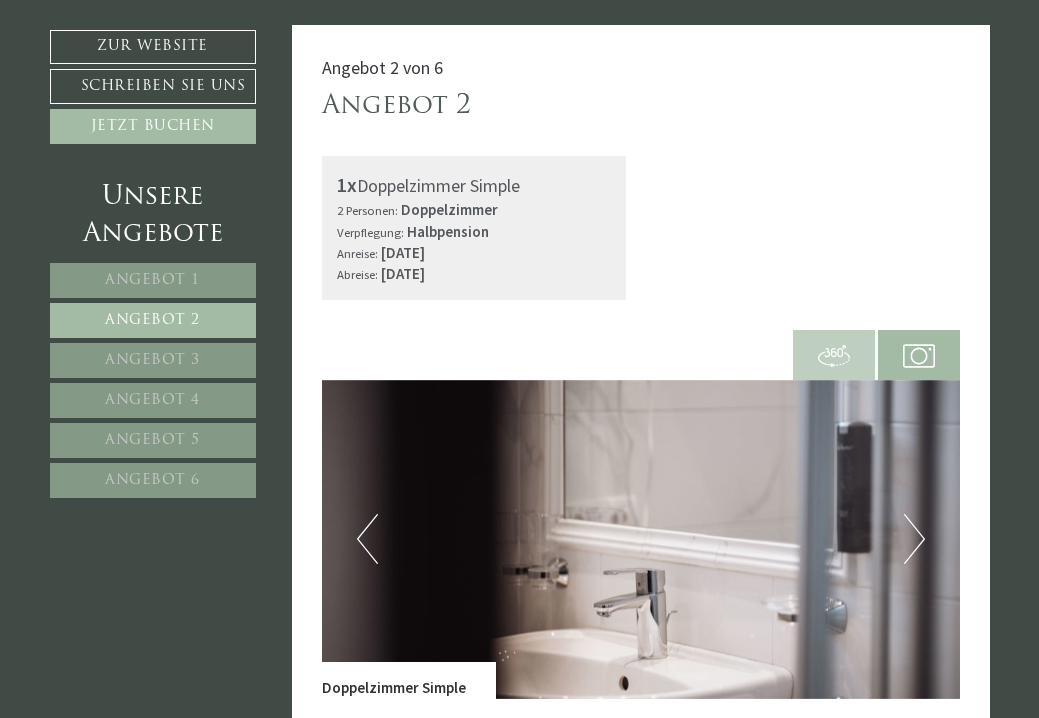 click on "Next" at bounding box center (914, 539) 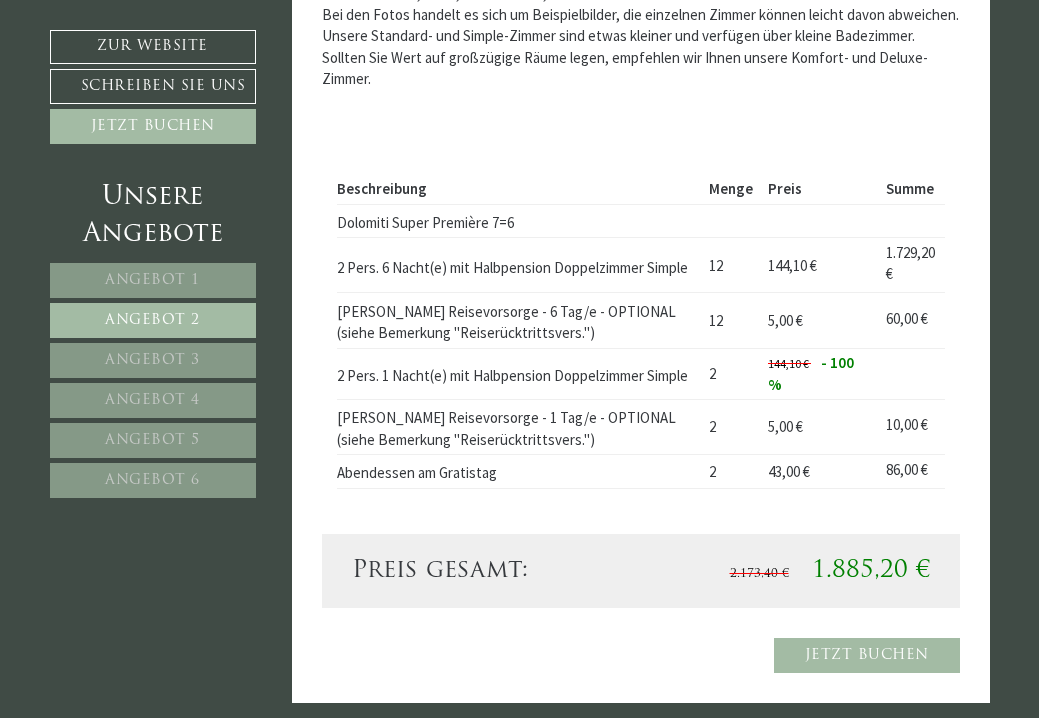 scroll, scrollTop: 1354, scrollLeft: 0, axis: vertical 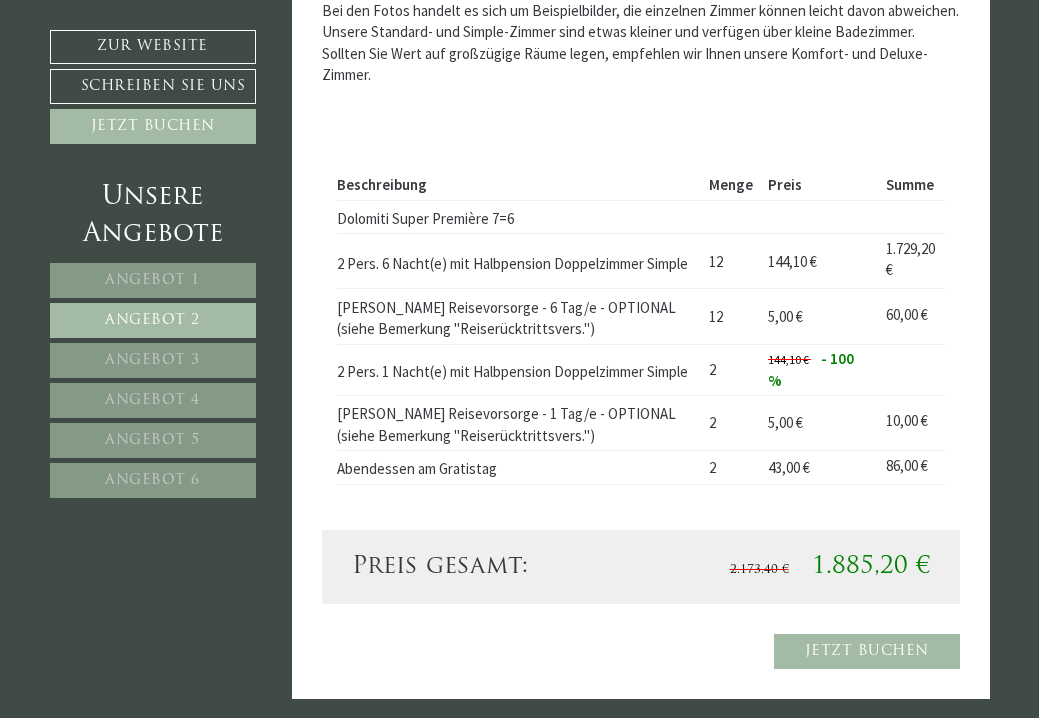 click on "Angebot 6" at bounding box center [153, 480] 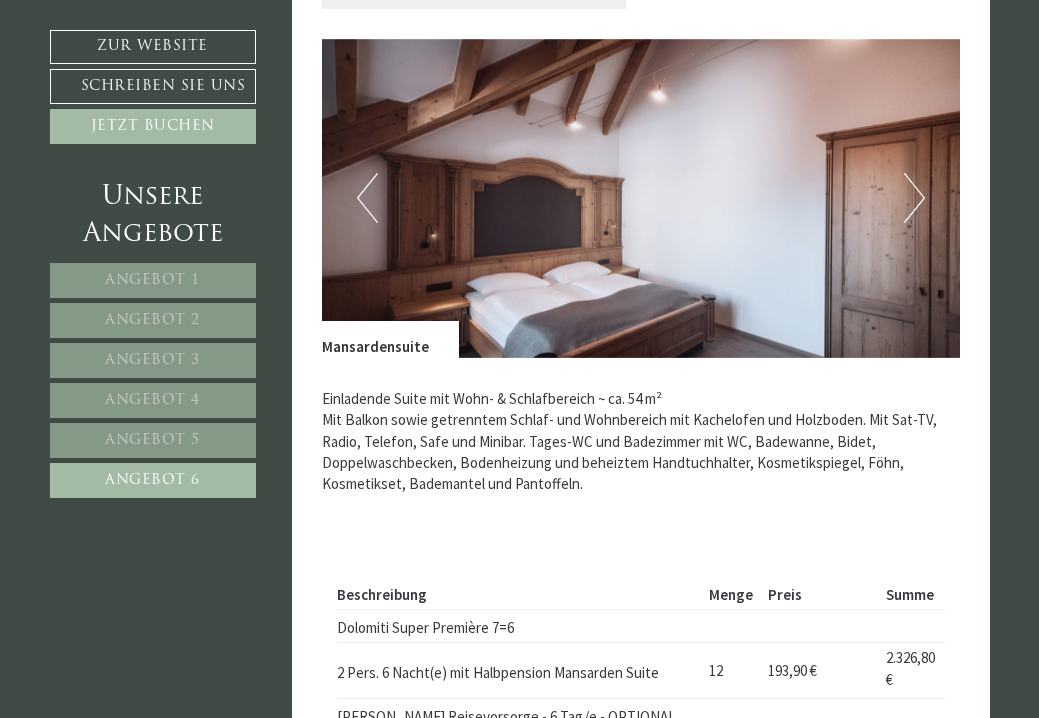scroll, scrollTop: 832, scrollLeft: 0, axis: vertical 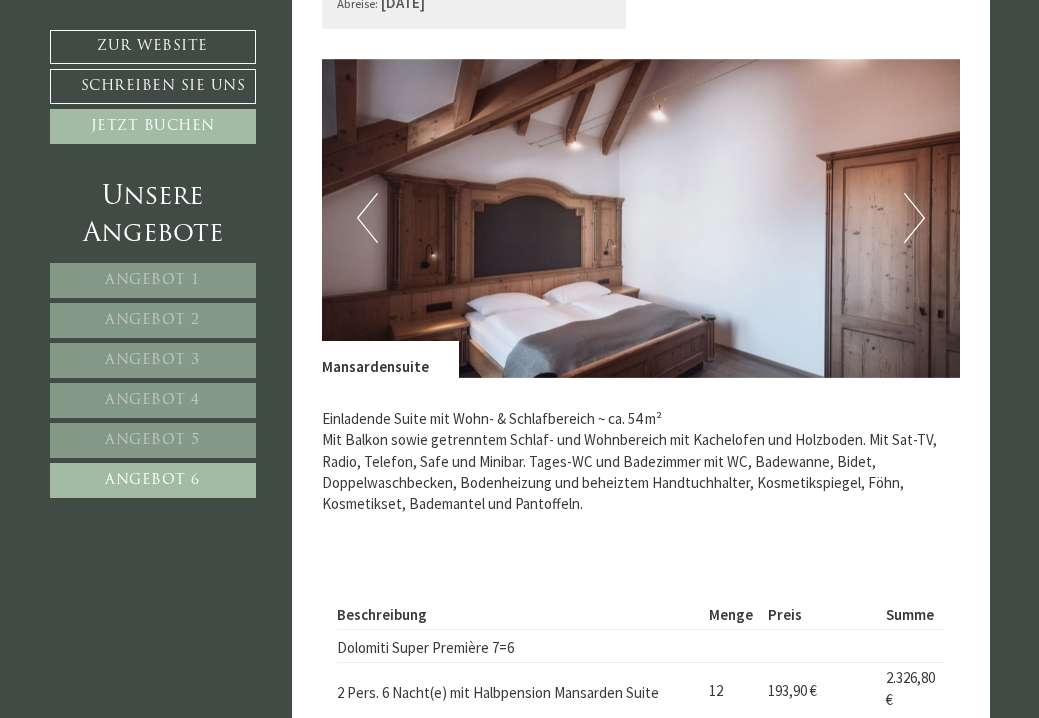 click at bounding box center [641, 218] 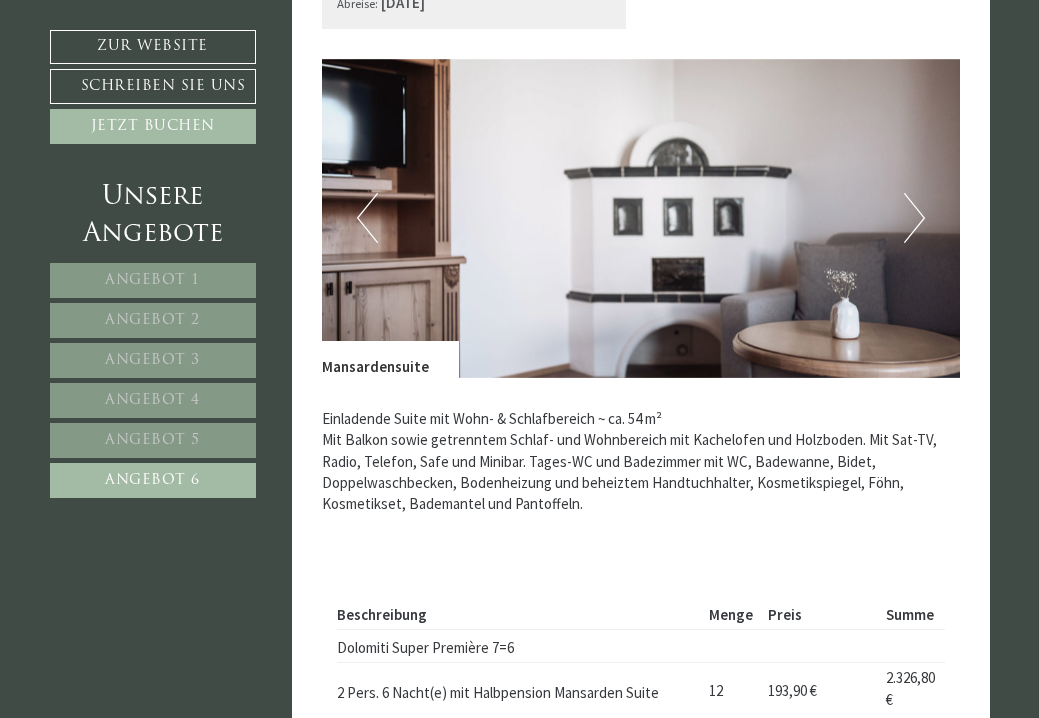 click on "Next" at bounding box center [914, 218] 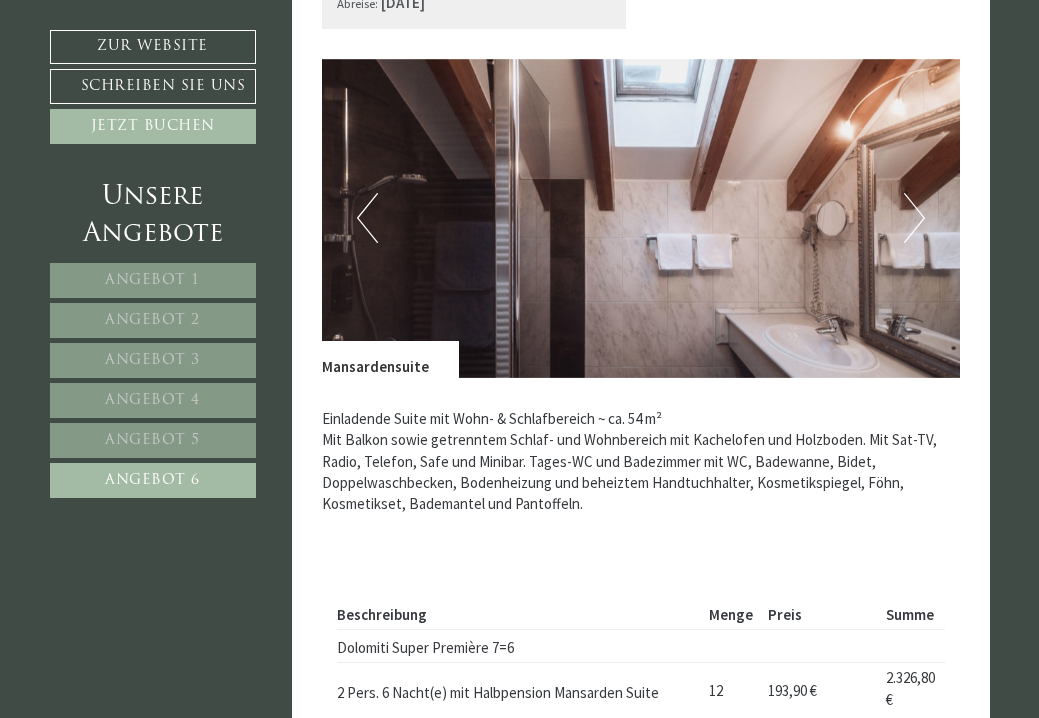 click on "Angebot 3" at bounding box center [152, 360] 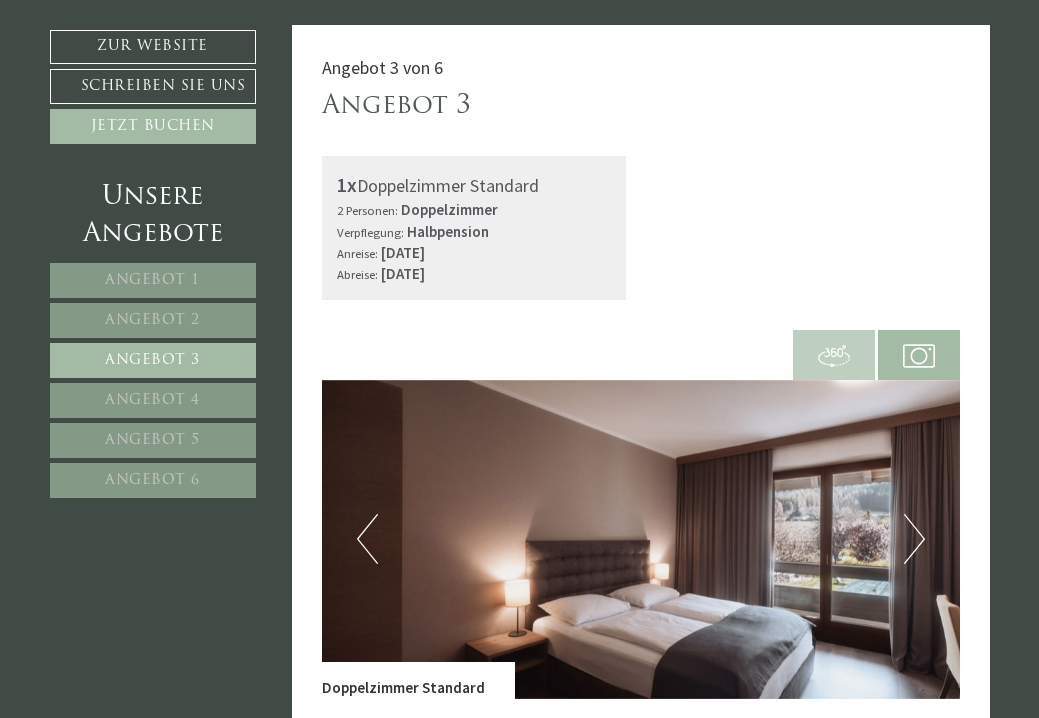 click on "Angebot 2" at bounding box center (152, 320) 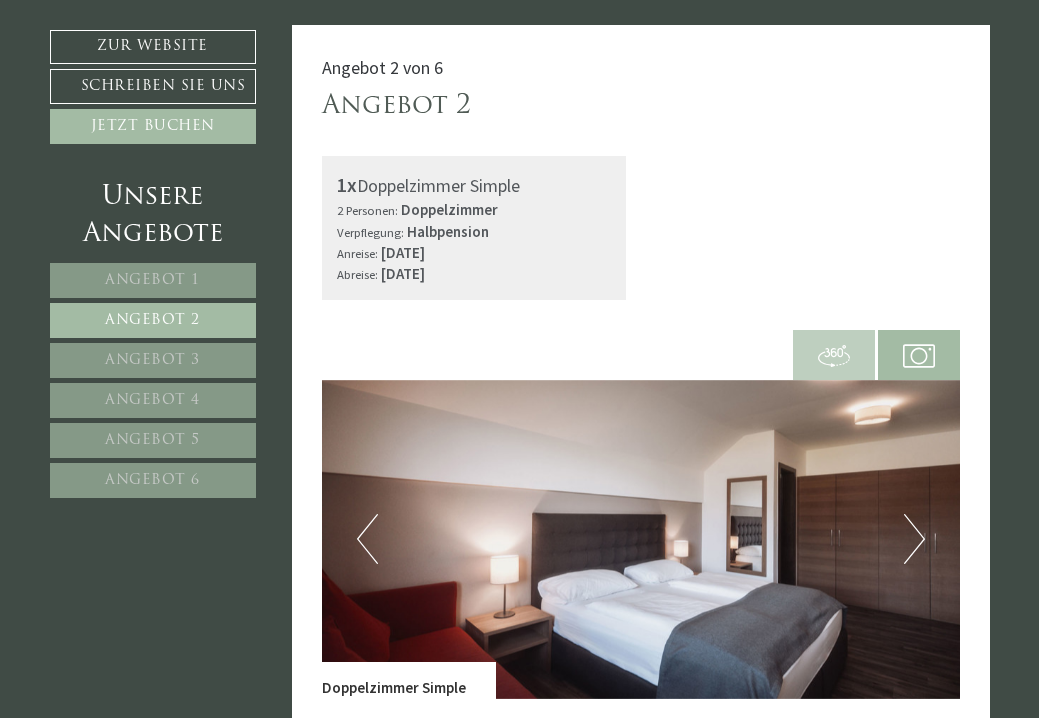 click on "Angebot 1
Angebot 2
Angebot 3
Angebot 4
Angebot 5
Angebot 6" at bounding box center [156, 380] 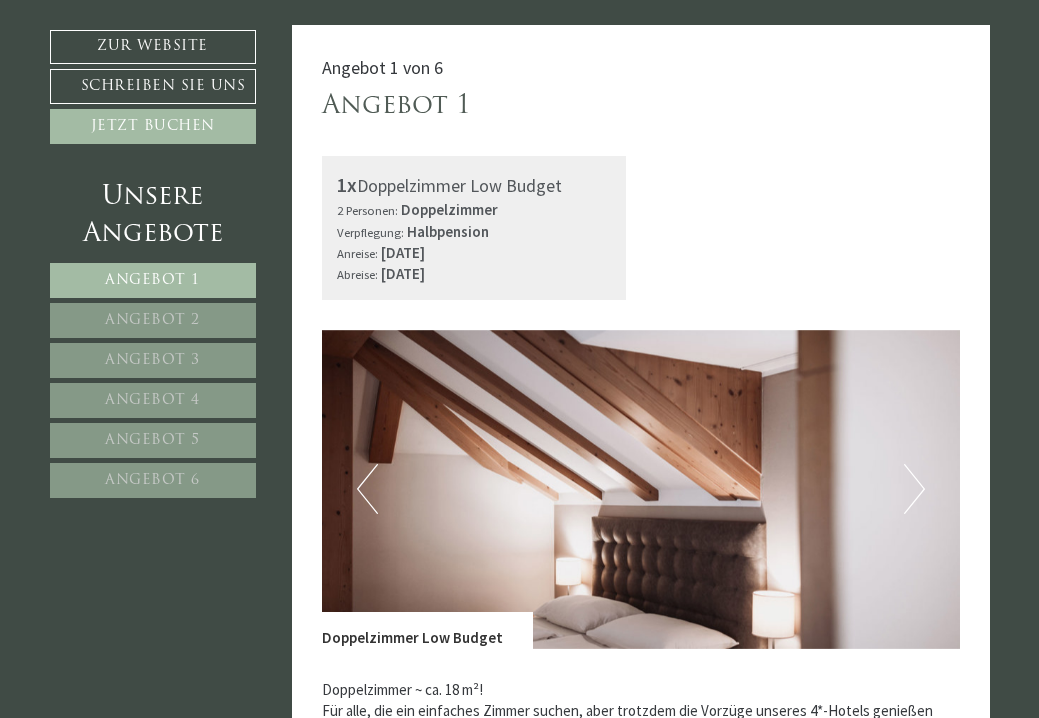 click on "Angebot 2" at bounding box center (153, 320) 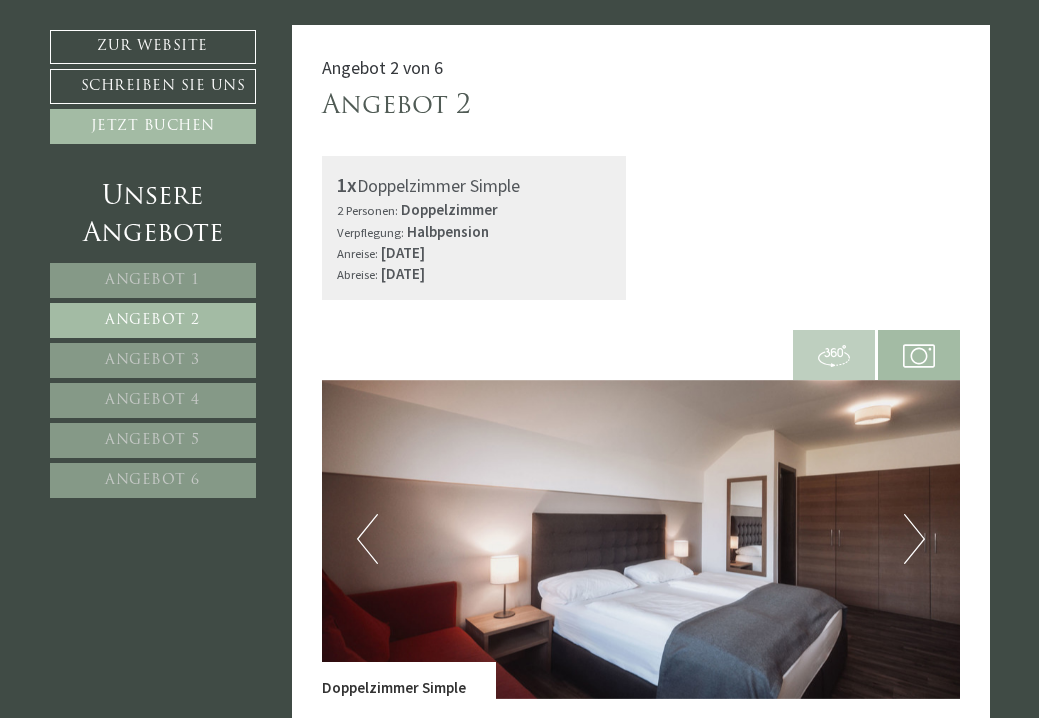 click on "Angebot 3" at bounding box center (153, 360) 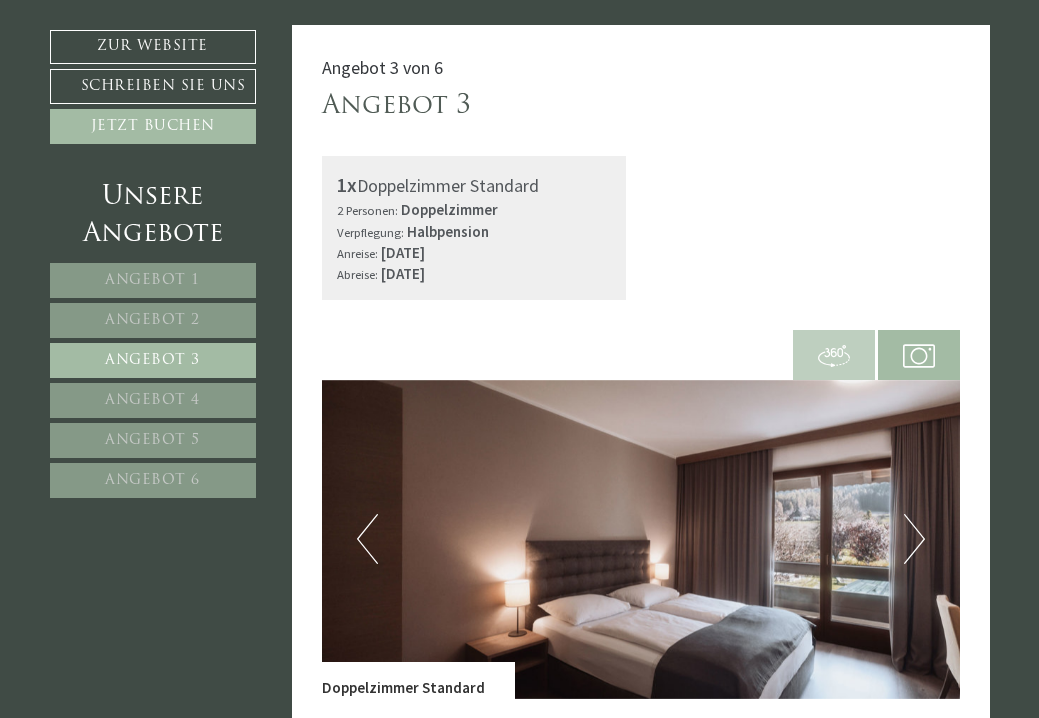 click on "Angebot 2" at bounding box center [153, 320] 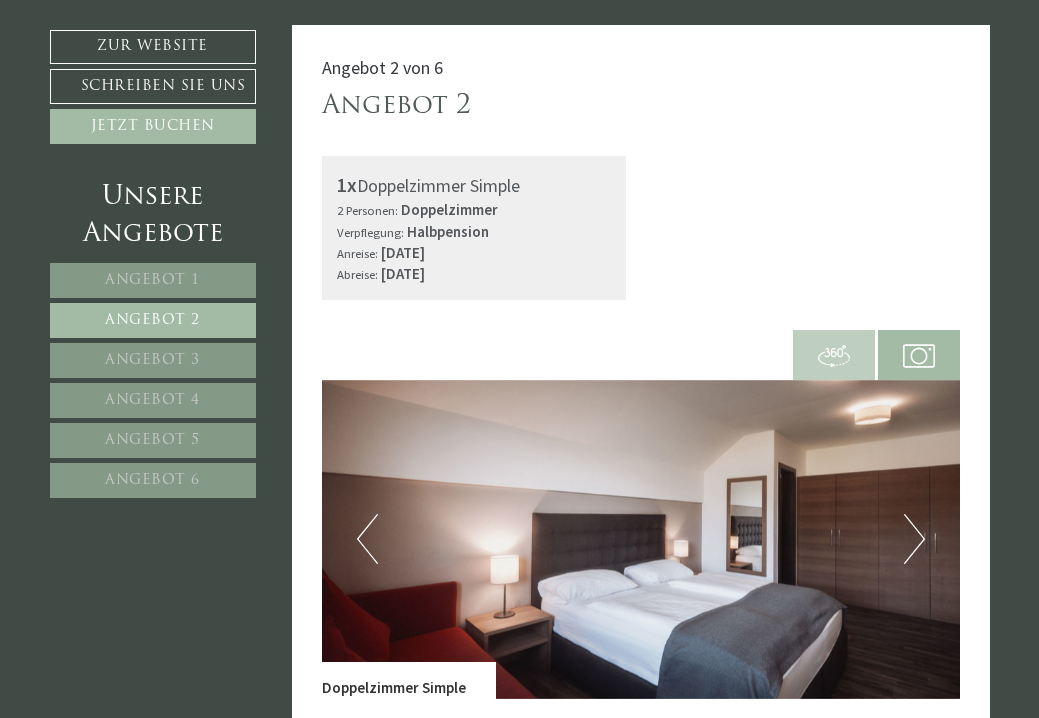 click at bounding box center (834, 356) 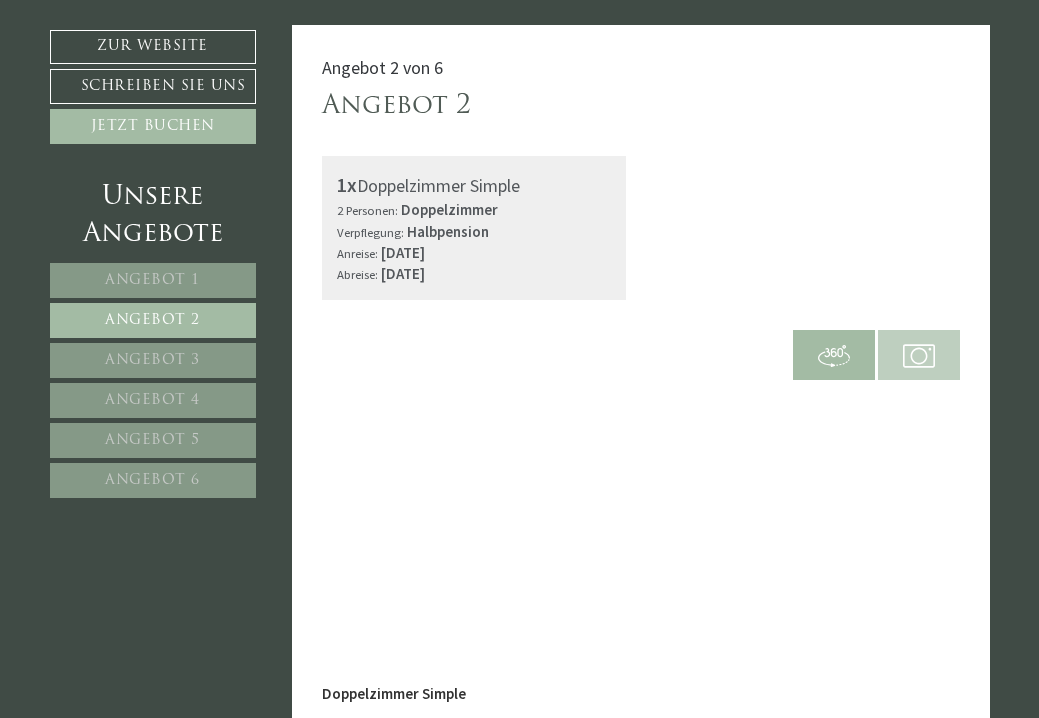 click on "1x  Doppelzimmer Simple
2 Personen:   Doppelzimmer
Verpflegung:   Halbpension
Anreise:   [DATE]
Abreise:   [DATE]" at bounding box center [641, 228] 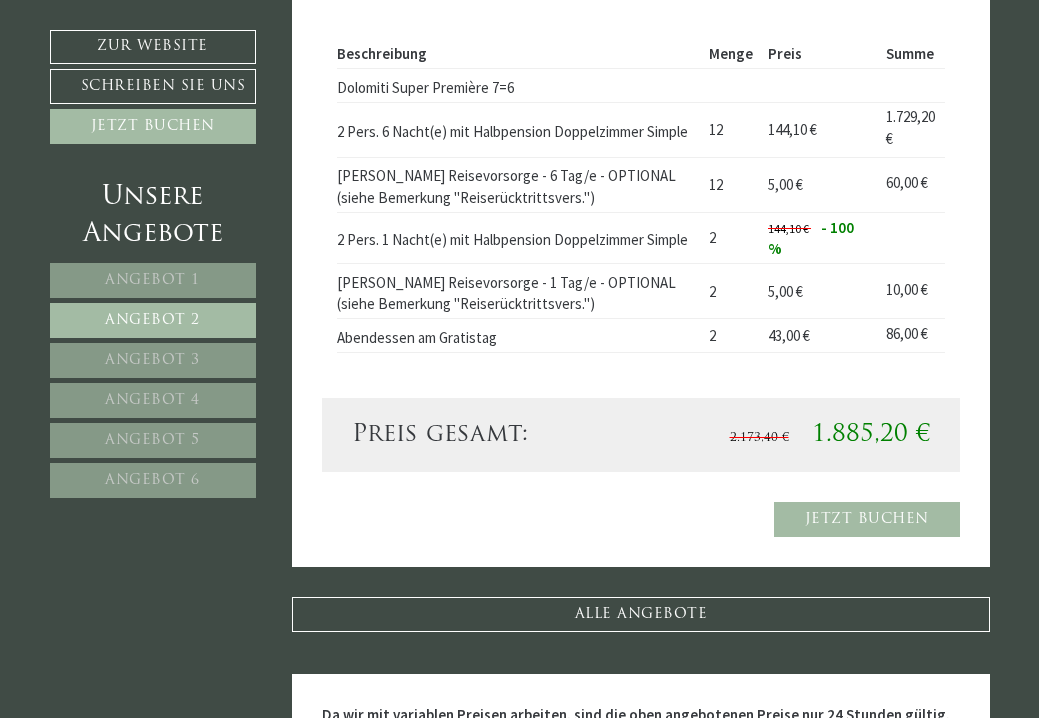 scroll, scrollTop: 1493, scrollLeft: 0, axis: vertical 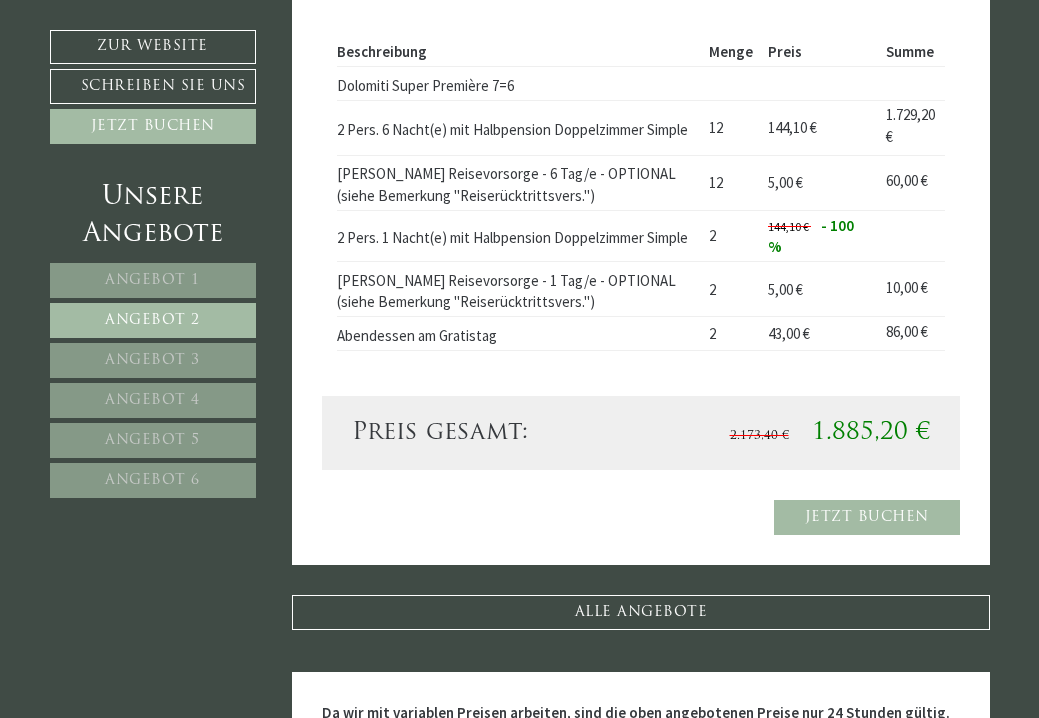 click on "Angebot 3" at bounding box center (153, 360) 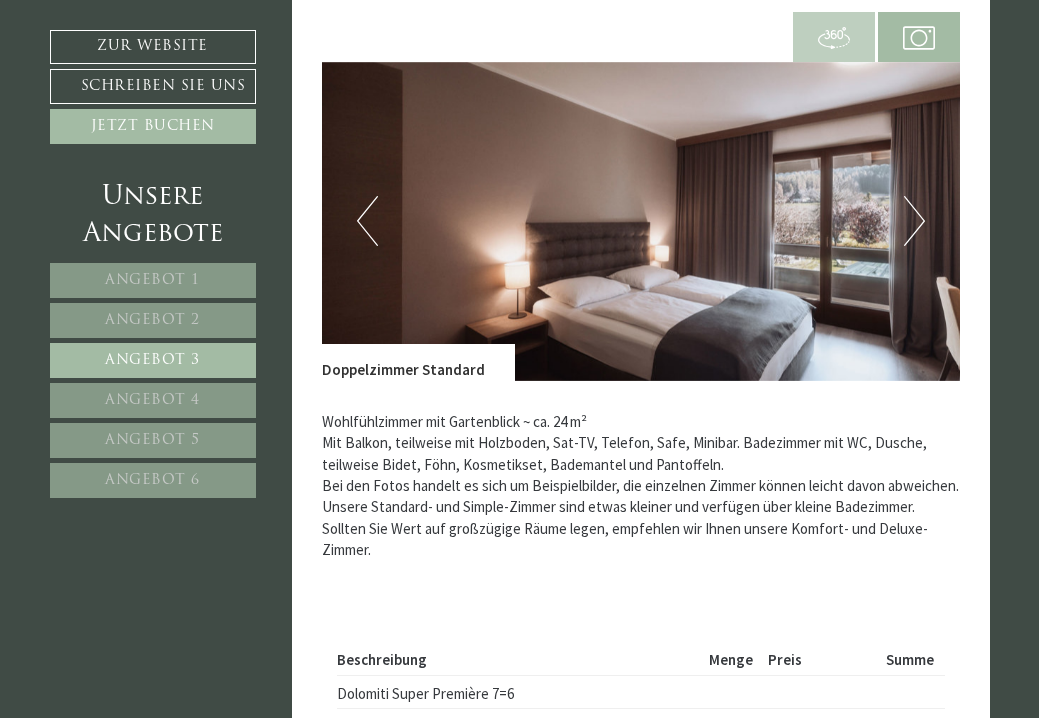 scroll, scrollTop: 874, scrollLeft: 0, axis: vertical 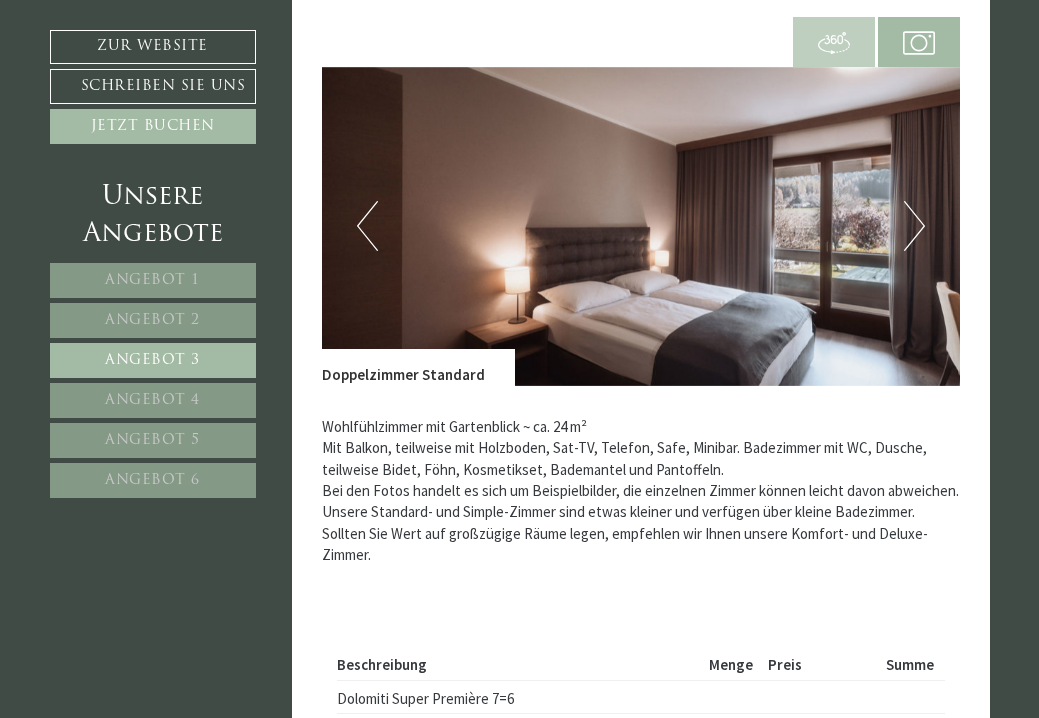 click at bounding box center (641, 226) 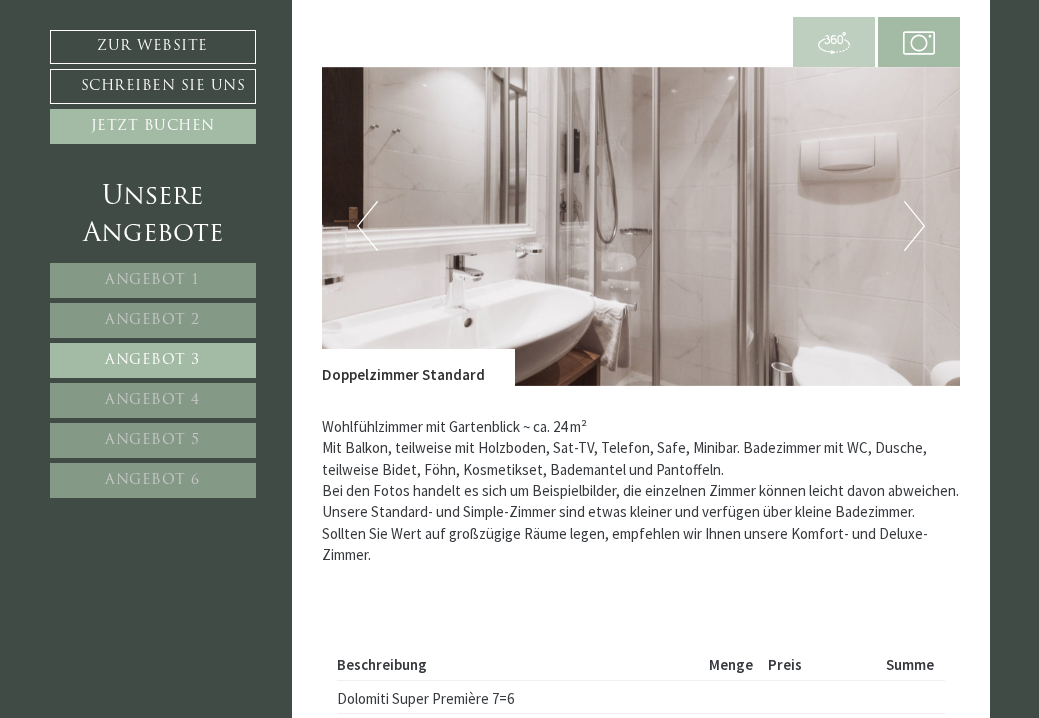click on "Next" at bounding box center [914, 226] 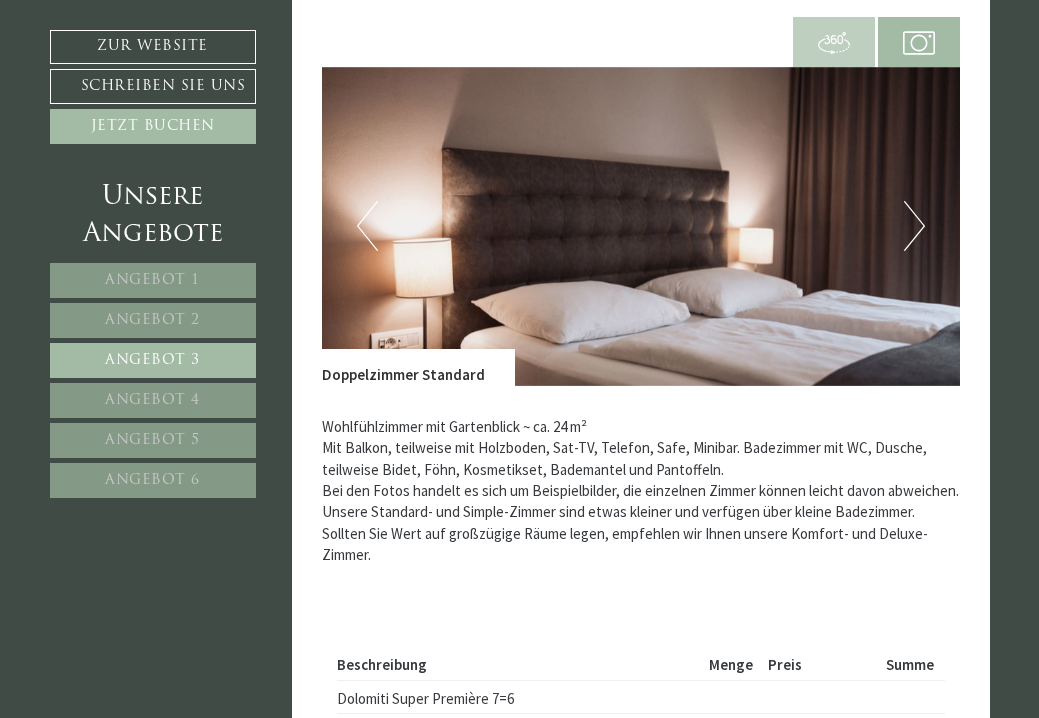 click on "Next" at bounding box center [914, 226] 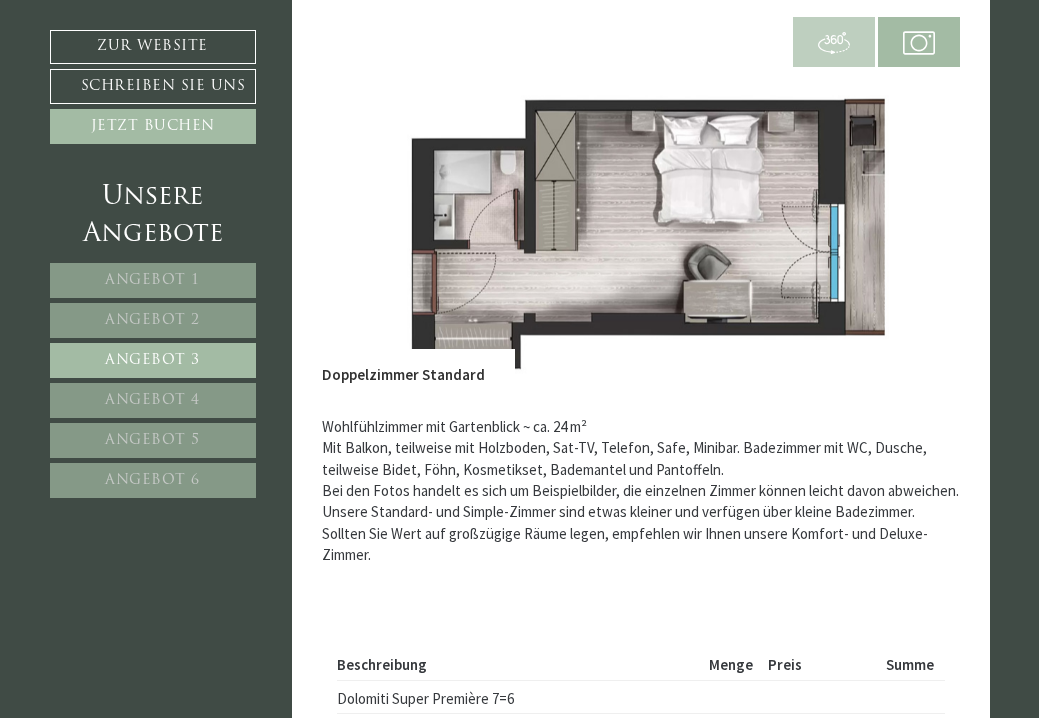 click on "Next" at bounding box center (914, 226) 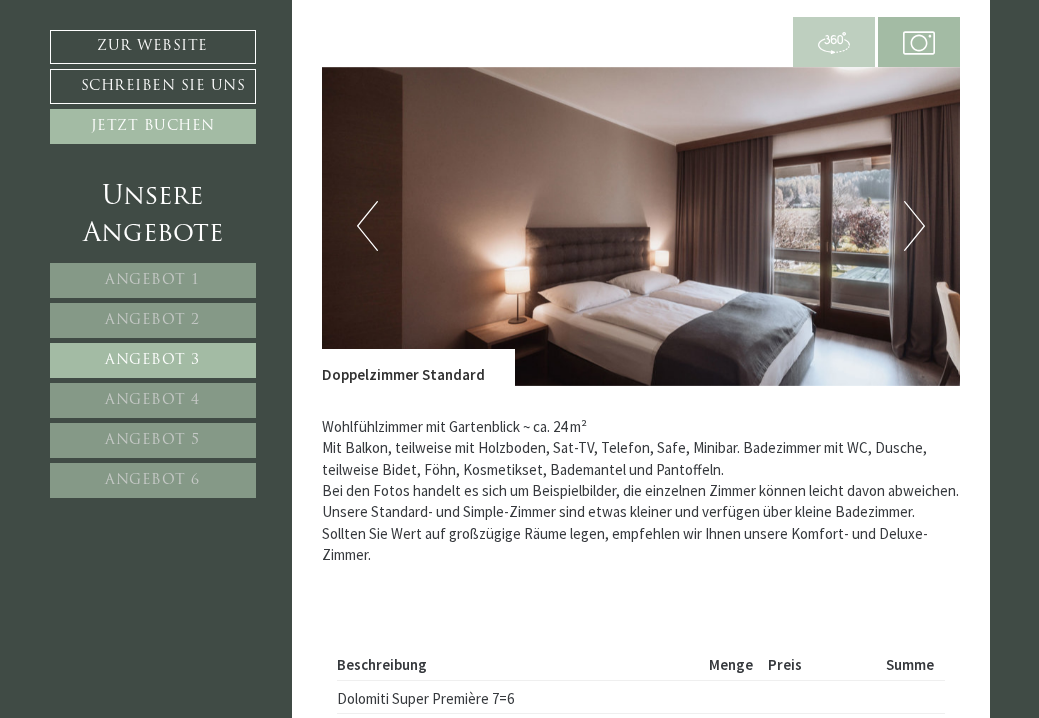 click on "Next" at bounding box center (914, 226) 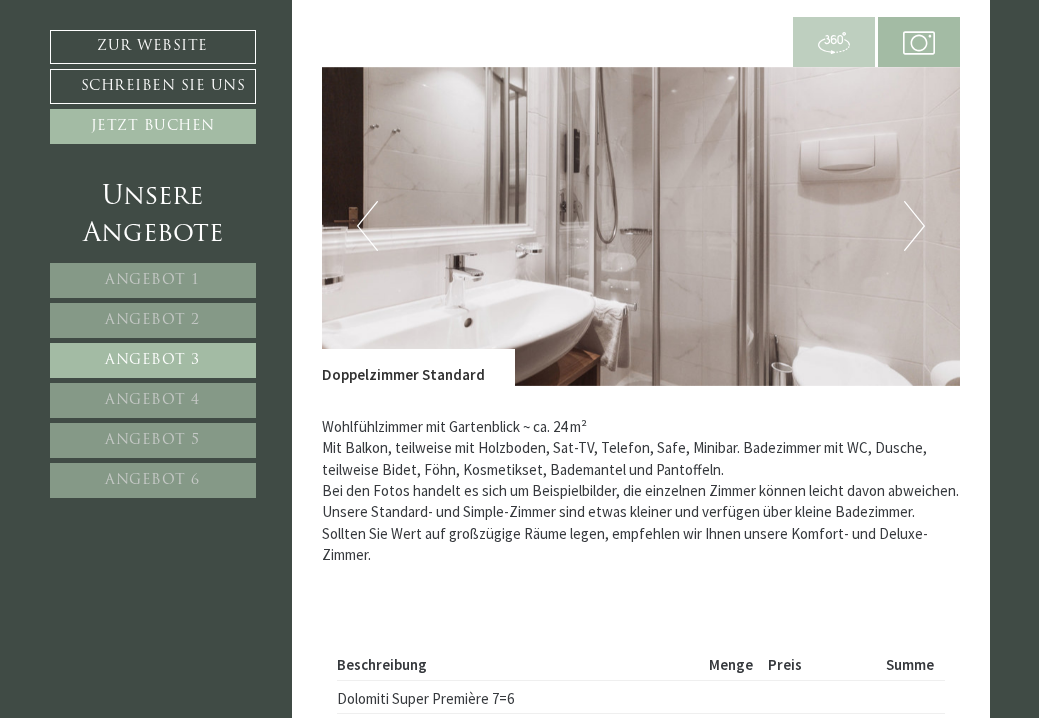 click on "Next" at bounding box center (914, 226) 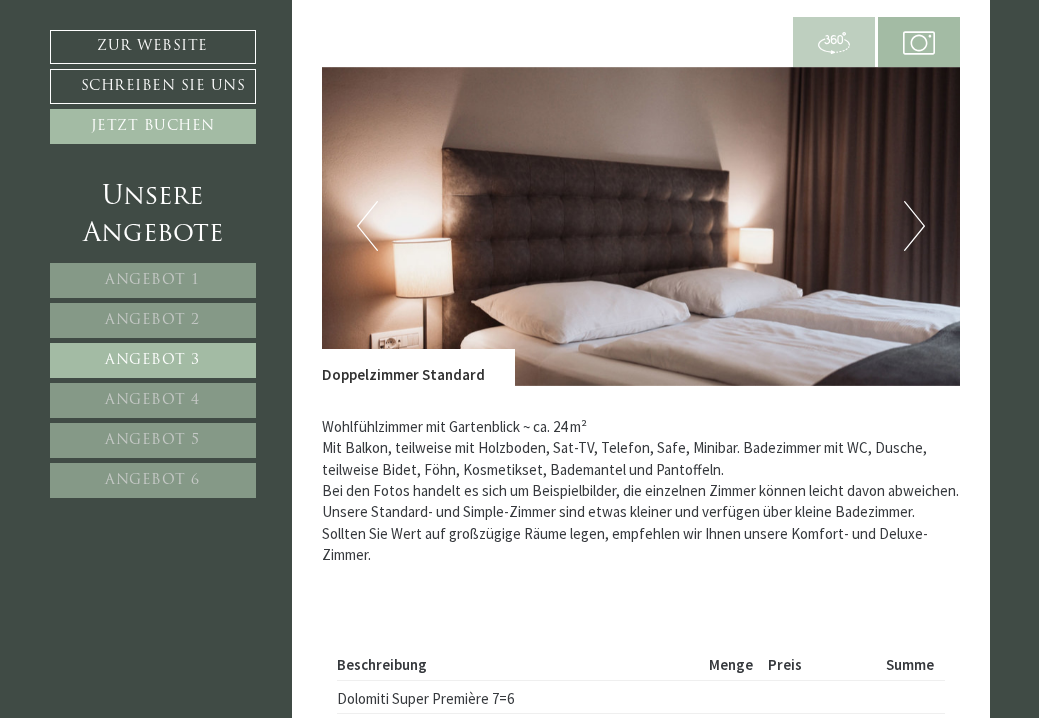 click on "Next" at bounding box center [914, 226] 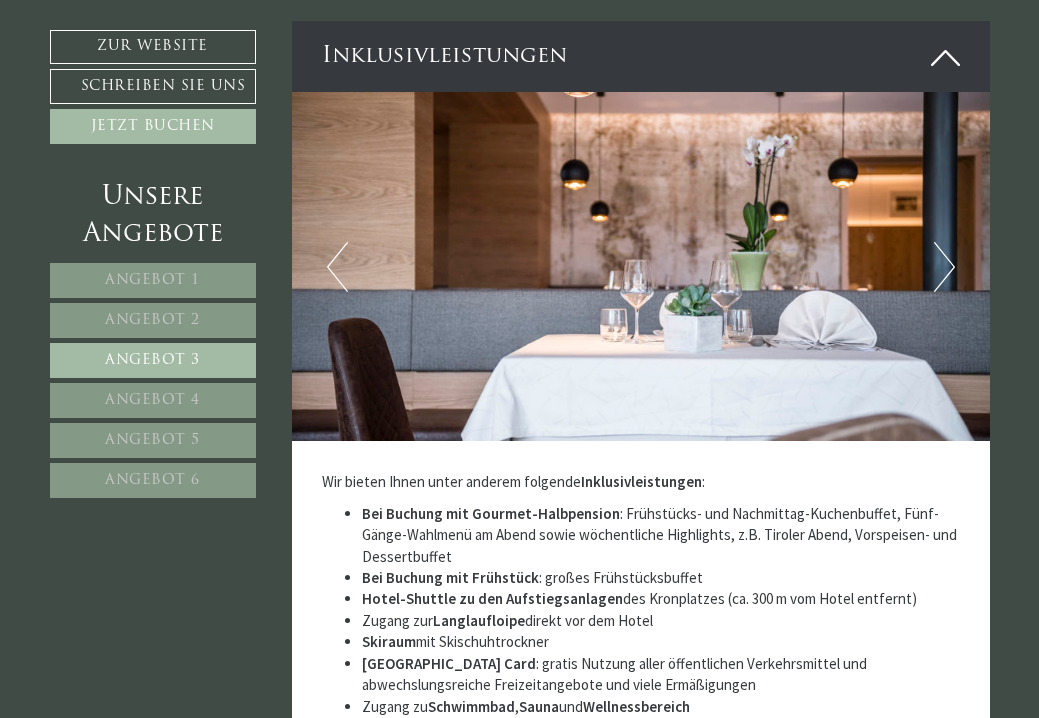 scroll, scrollTop: 2851, scrollLeft: 0, axis: vertical 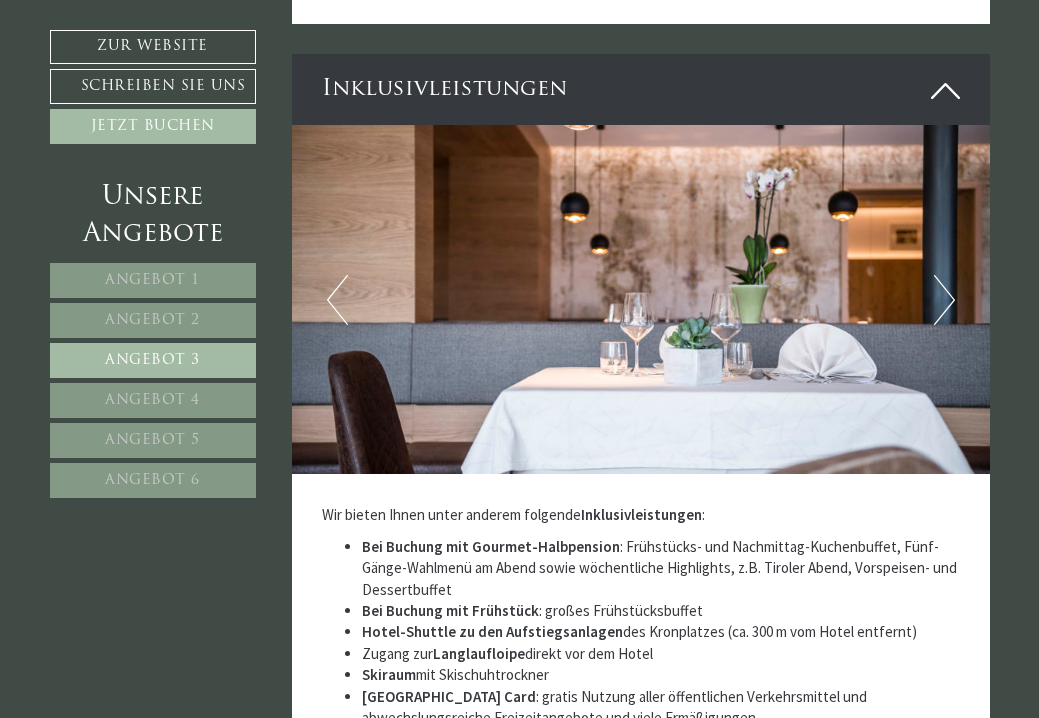 click at bounding box center [641, 299] 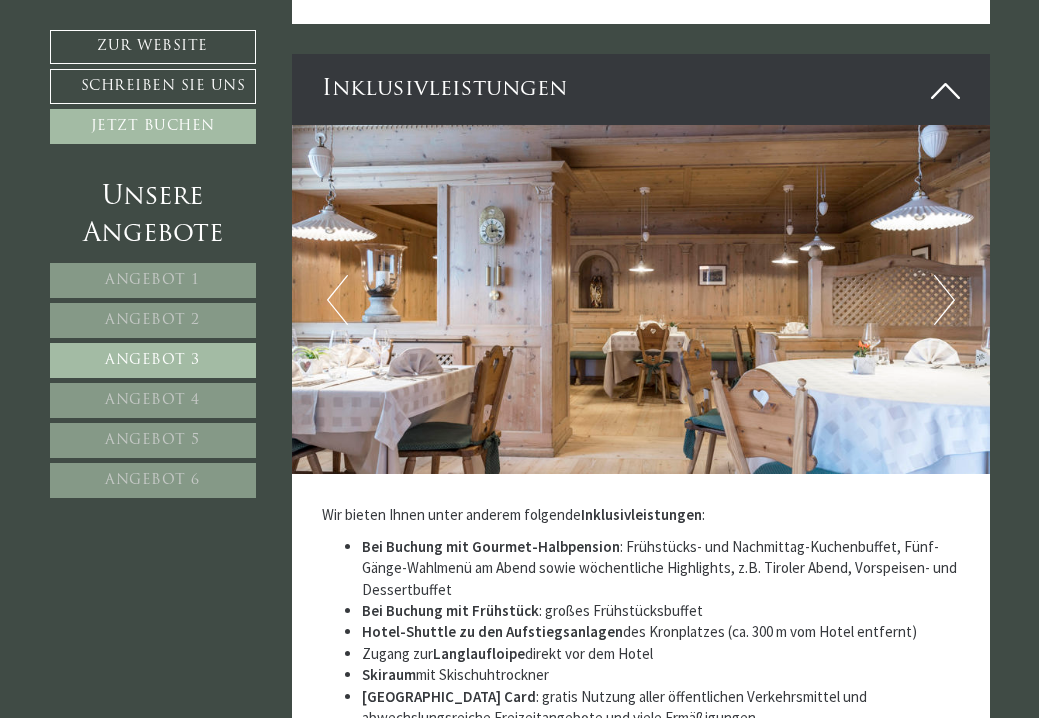 click on "Next" at bounding box center [944, 300] 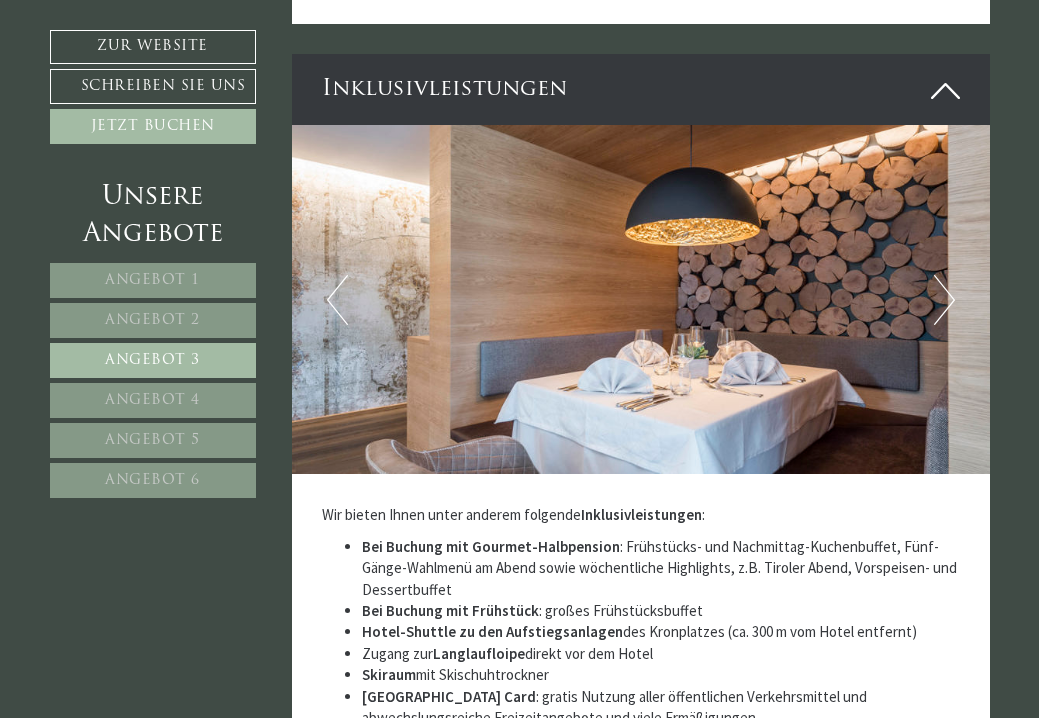 click on "Next" at bounding box center [944, 300] 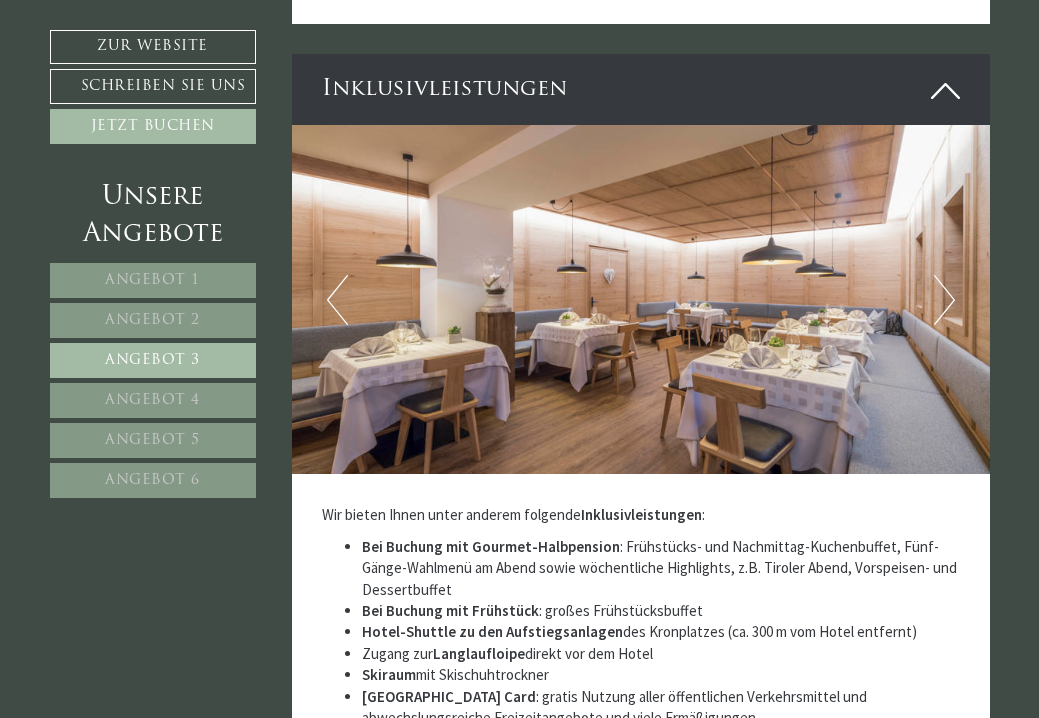click on "Next" at bounding box center [944, 300] 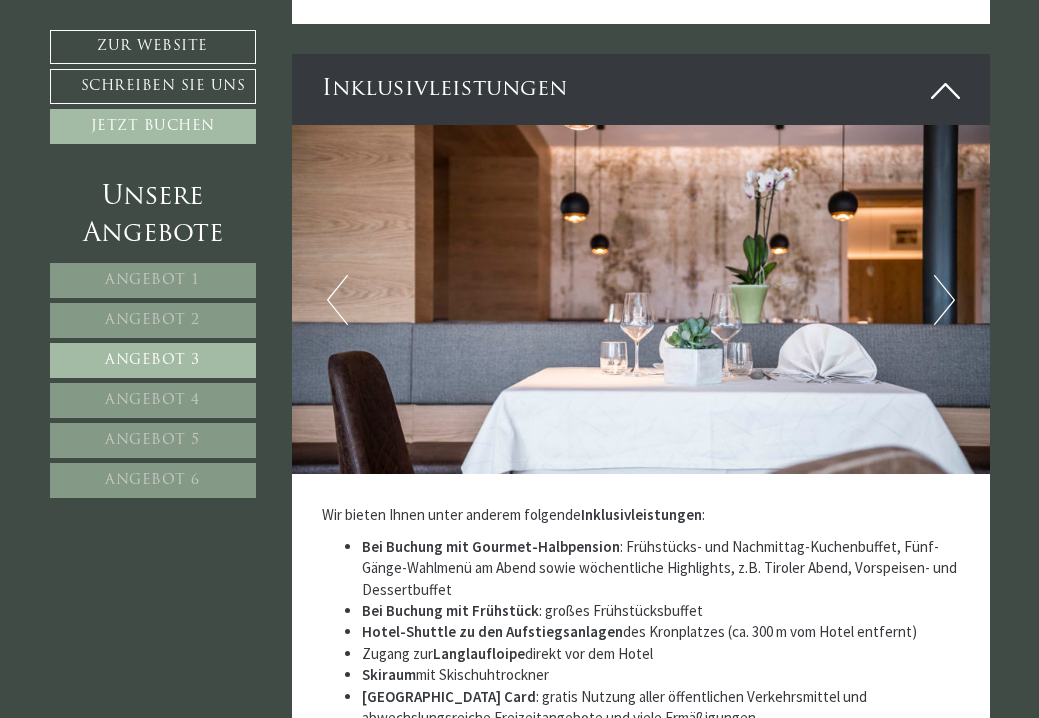 click on "Next" at bounding box center [944, 300] 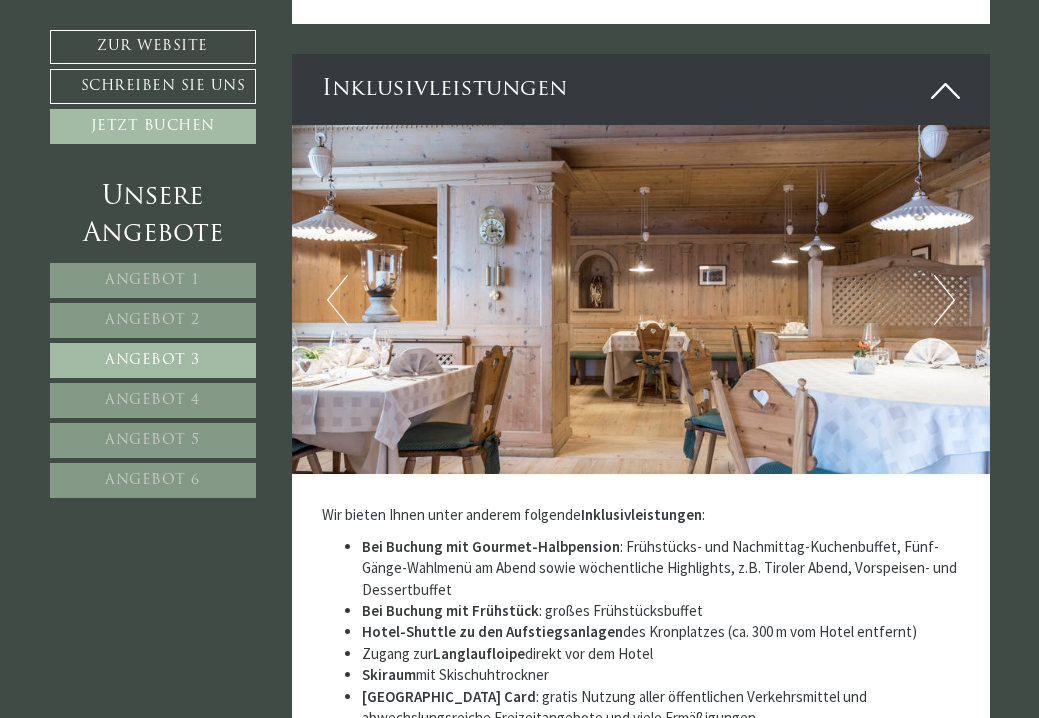 click on "Next" at bounding box center (944, 300) 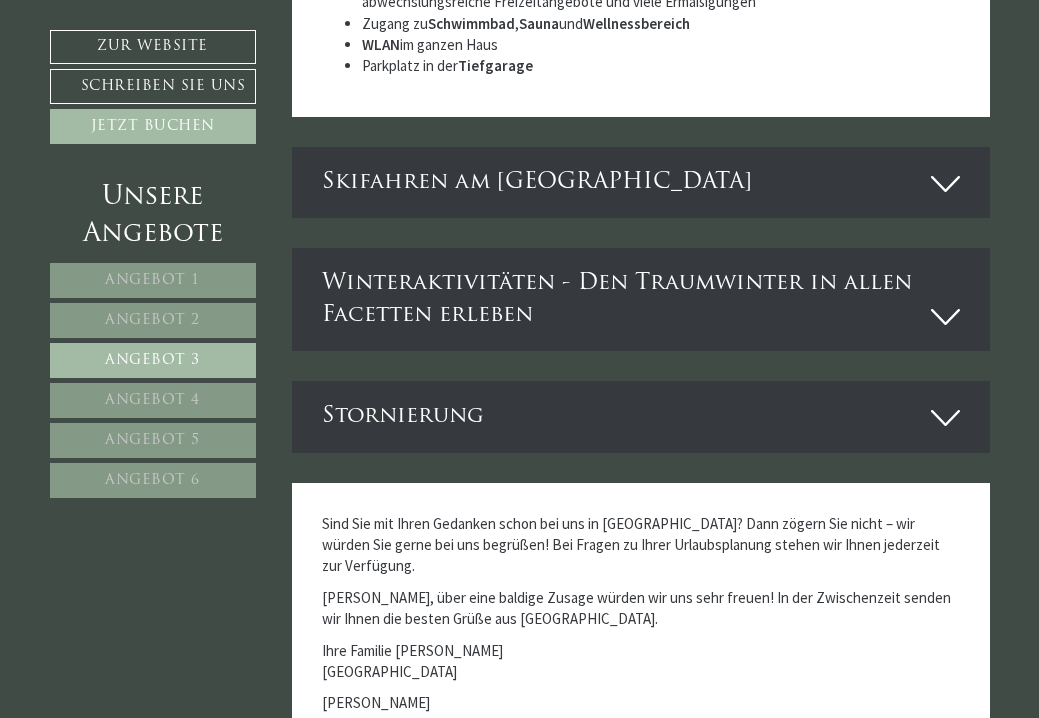 scroll, scrollTop: 3570, scrollLeft: 0, axis: vertical 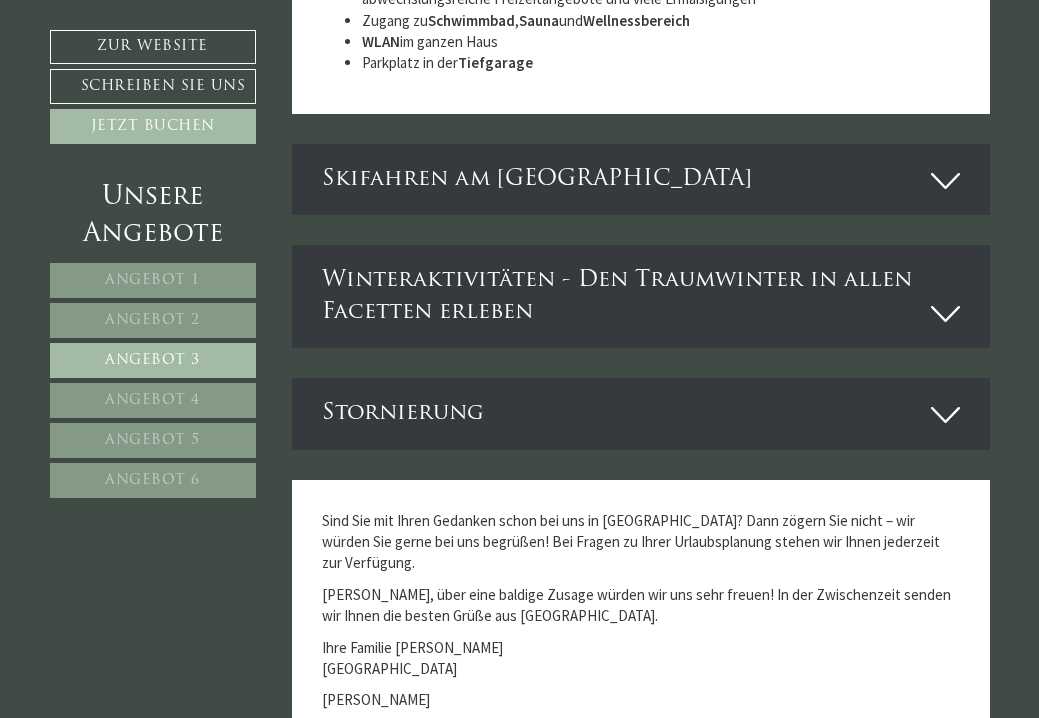 click on "Stornierung" at bounding box center (641, 413) 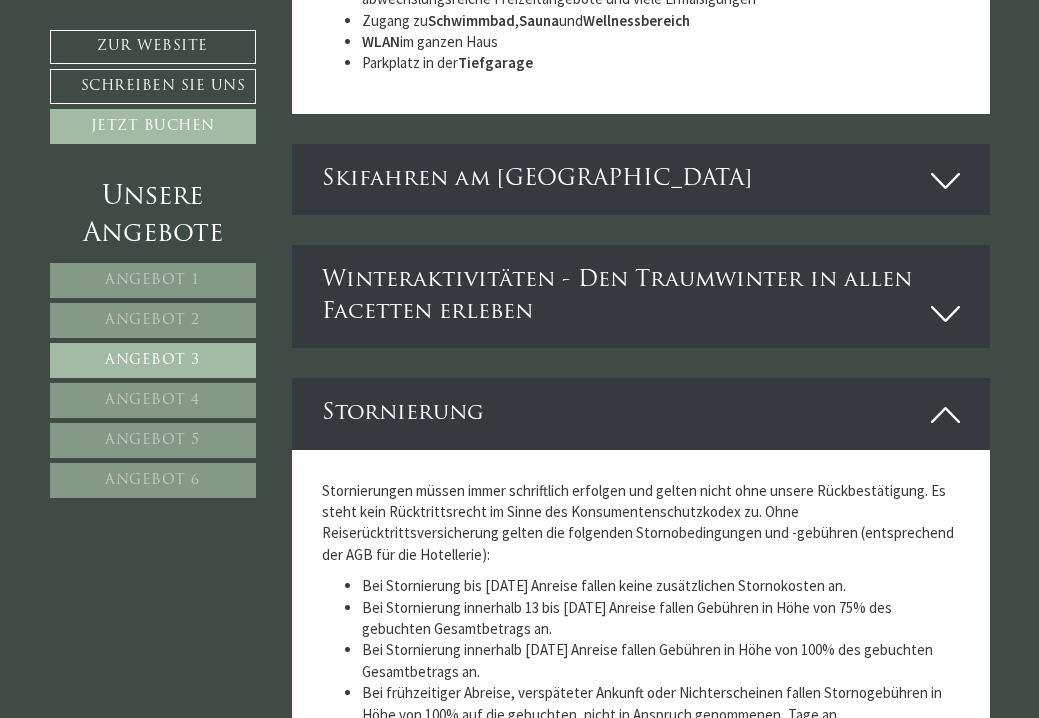 click on "Stornierung" at bounding box center [641, 413] 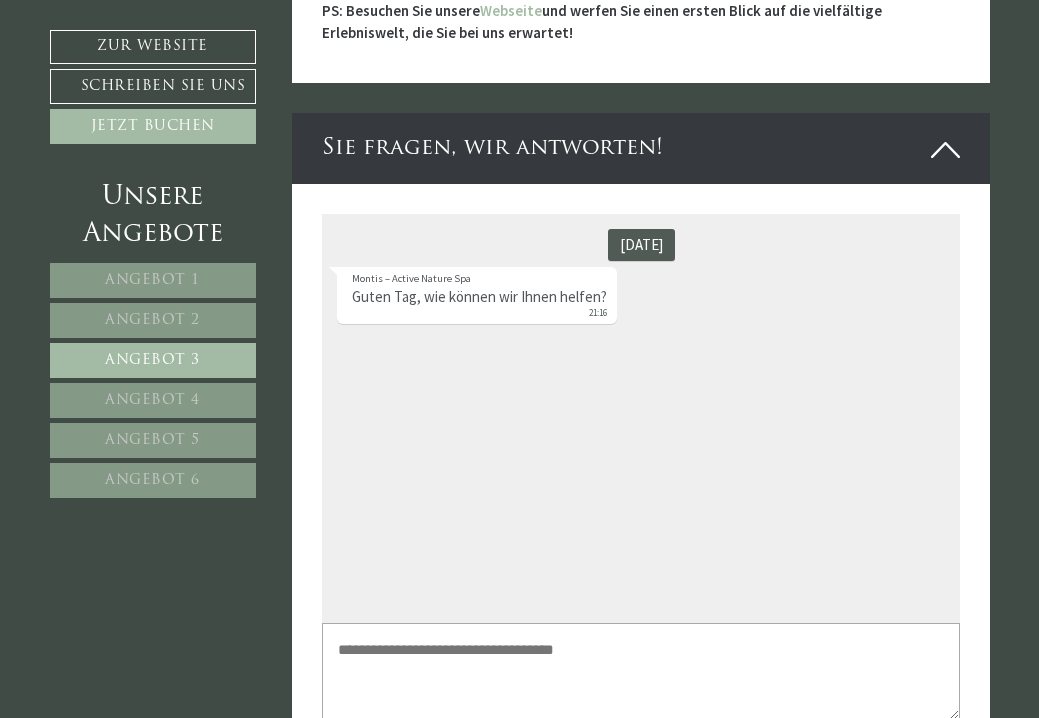 scroll, scrollTop: 4379, scrollLeft: 0, axis: vertical 